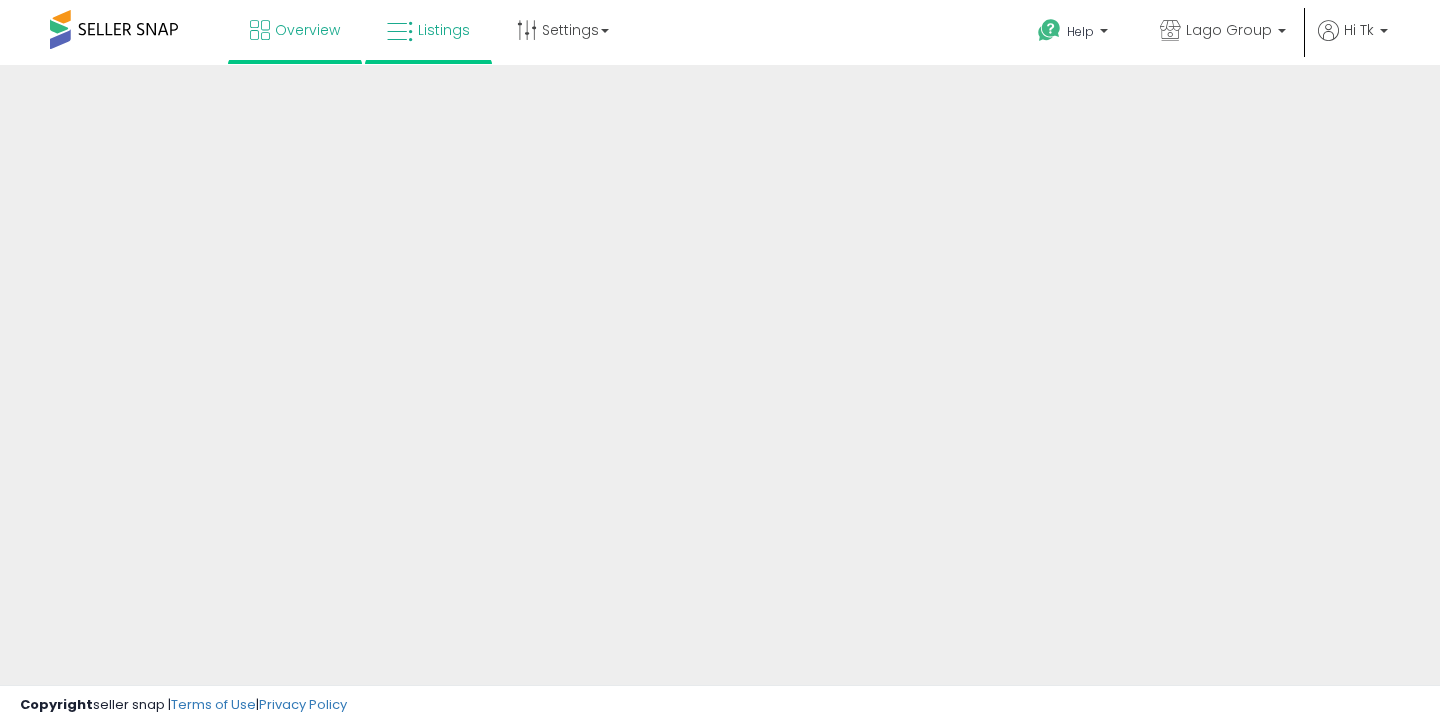 scroll, scrollTop: 0, scrollLeft: 0, axis: both 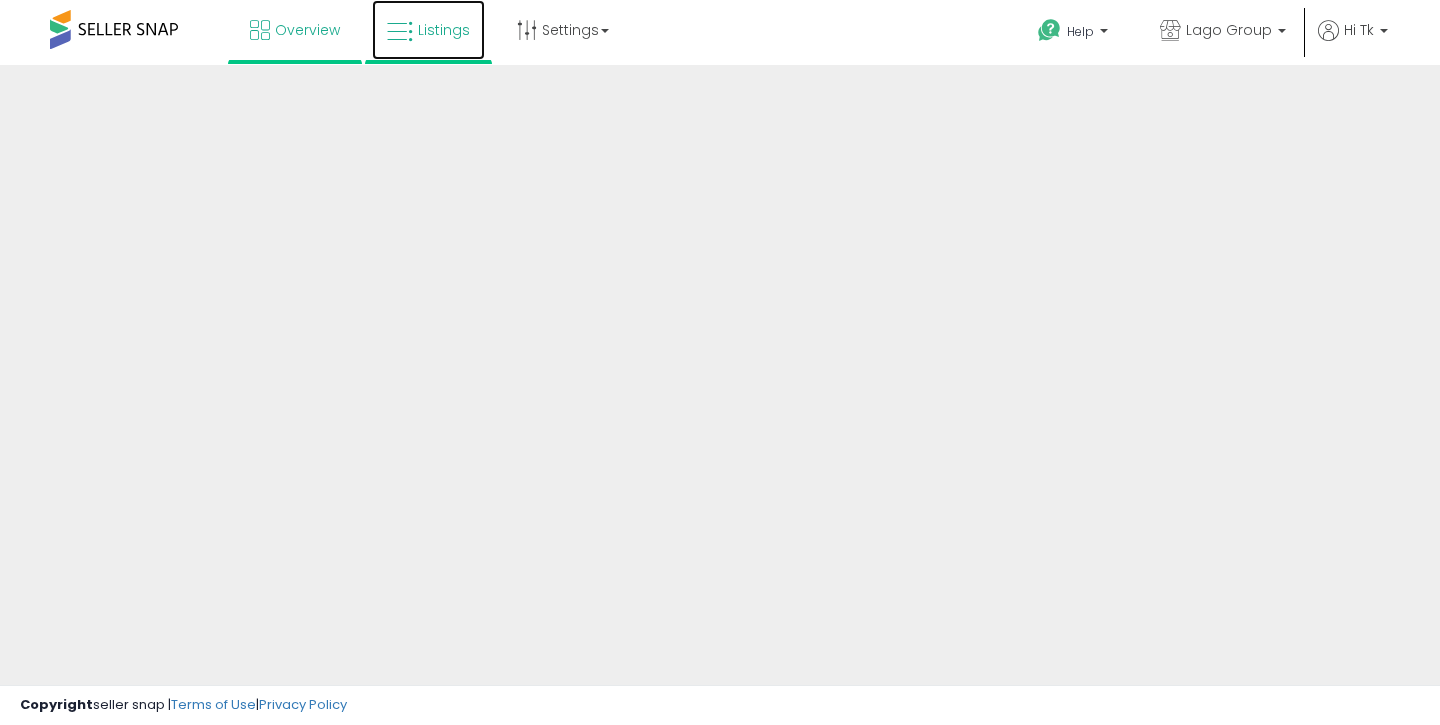 click on "Listings" at bounding box center [428, 30] 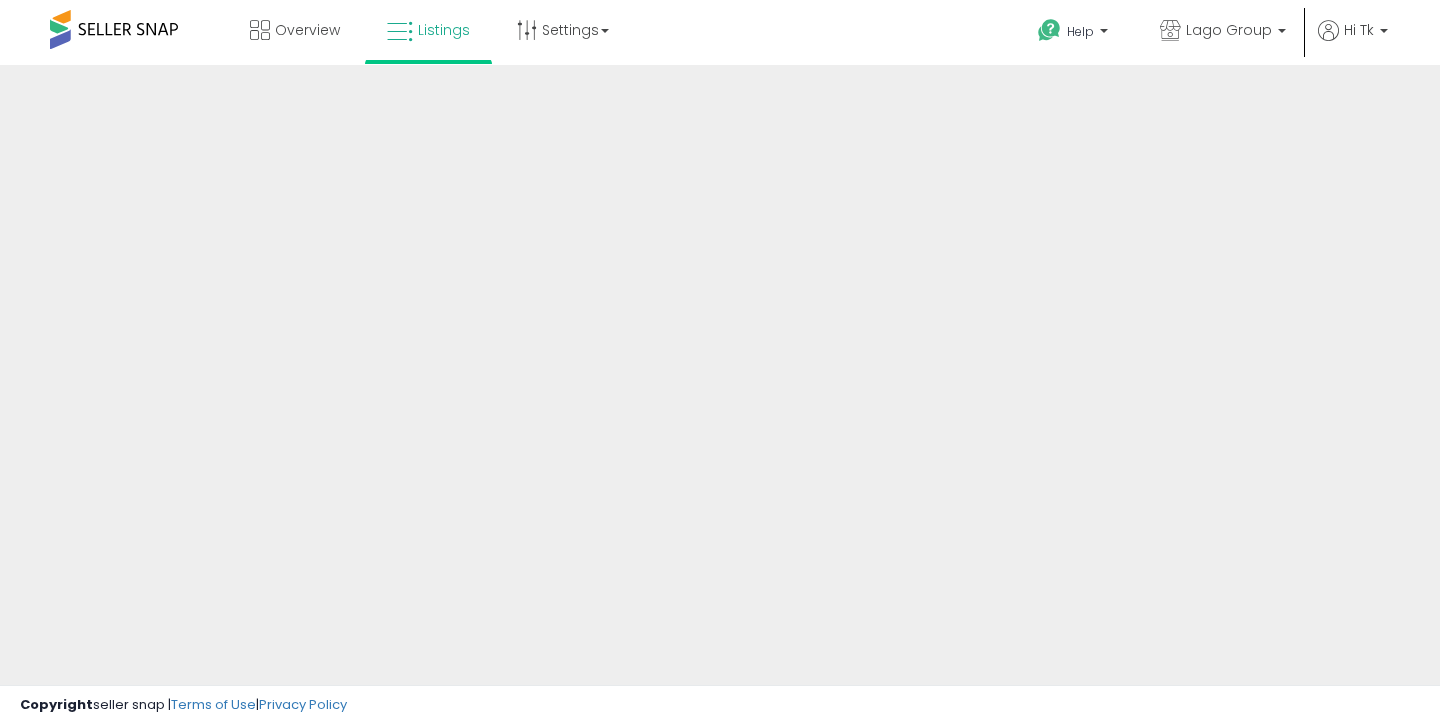 scroll, scrollTop: 0, scrollLeft: 0, axis: both 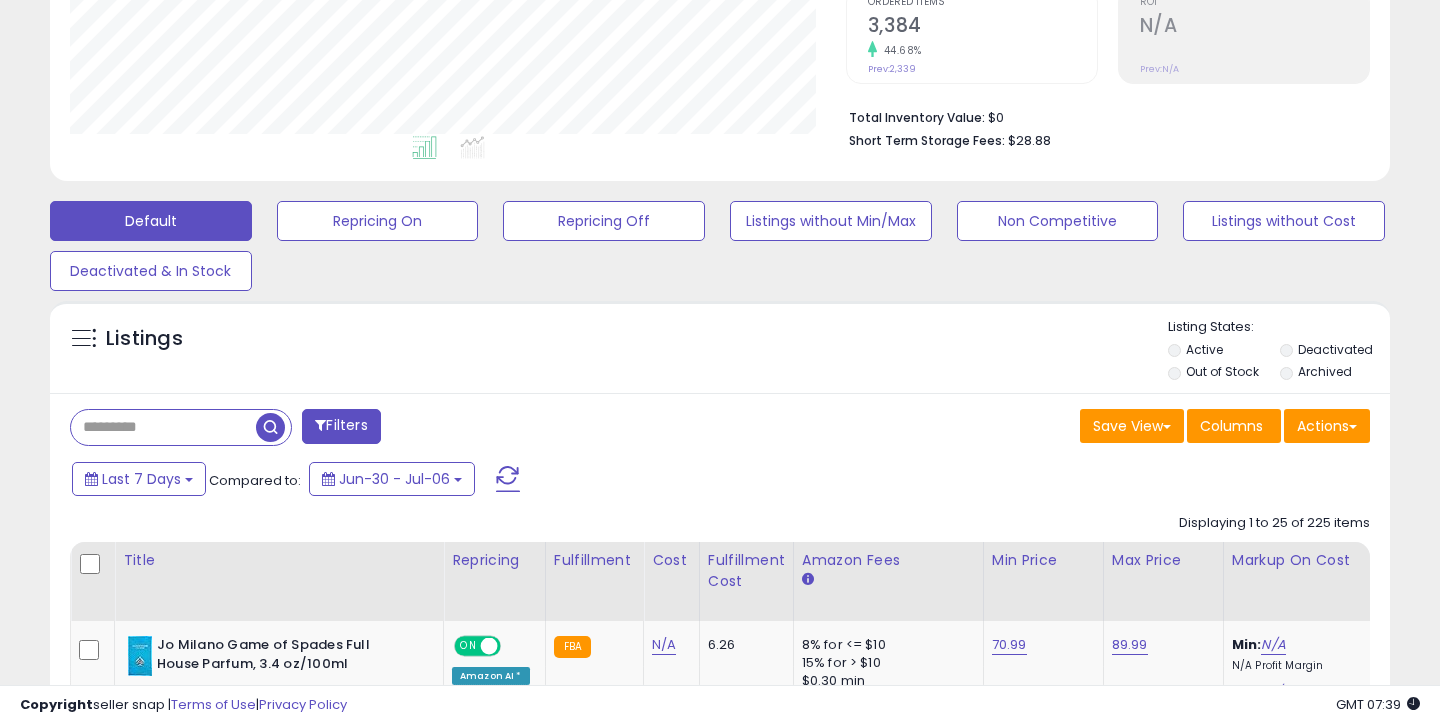 click at bounding box center (163, 427) 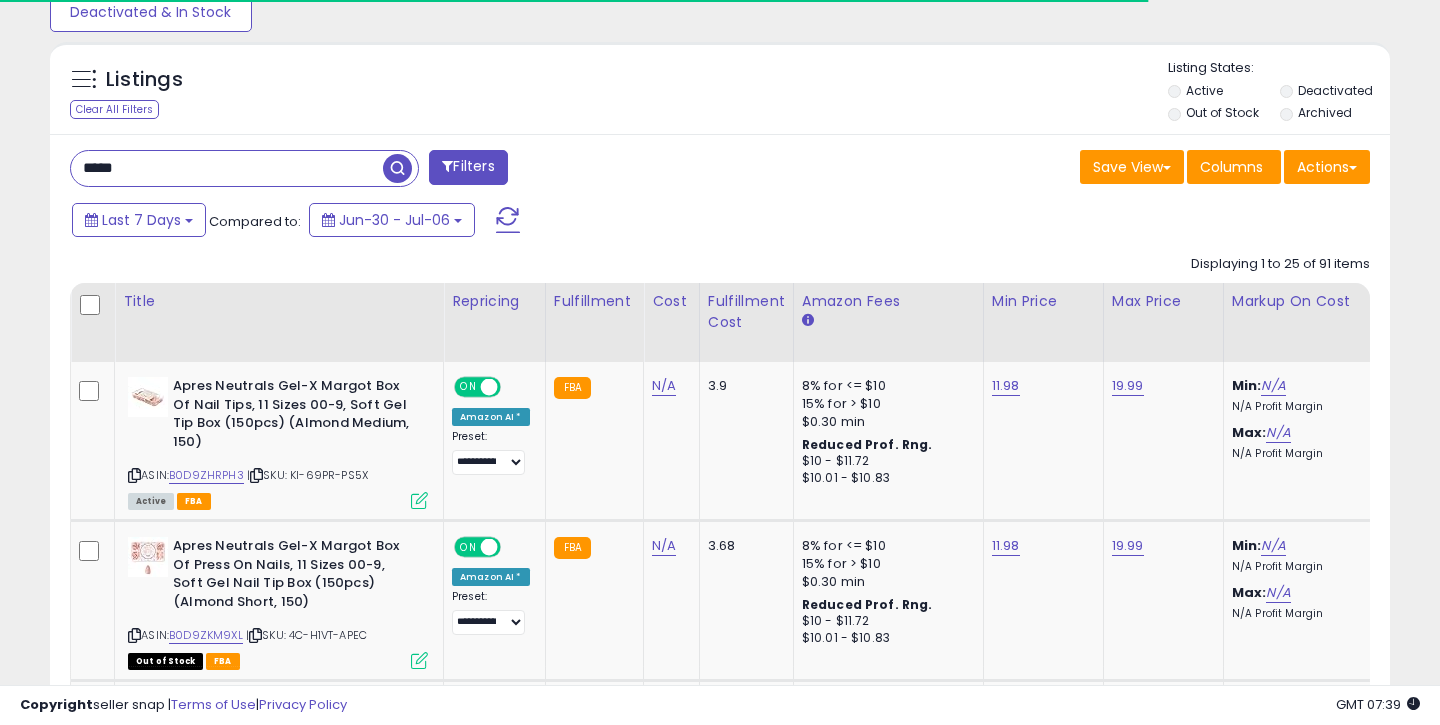 scroll, scrollTop: 740, scrollLeft: 0, axis: vertical 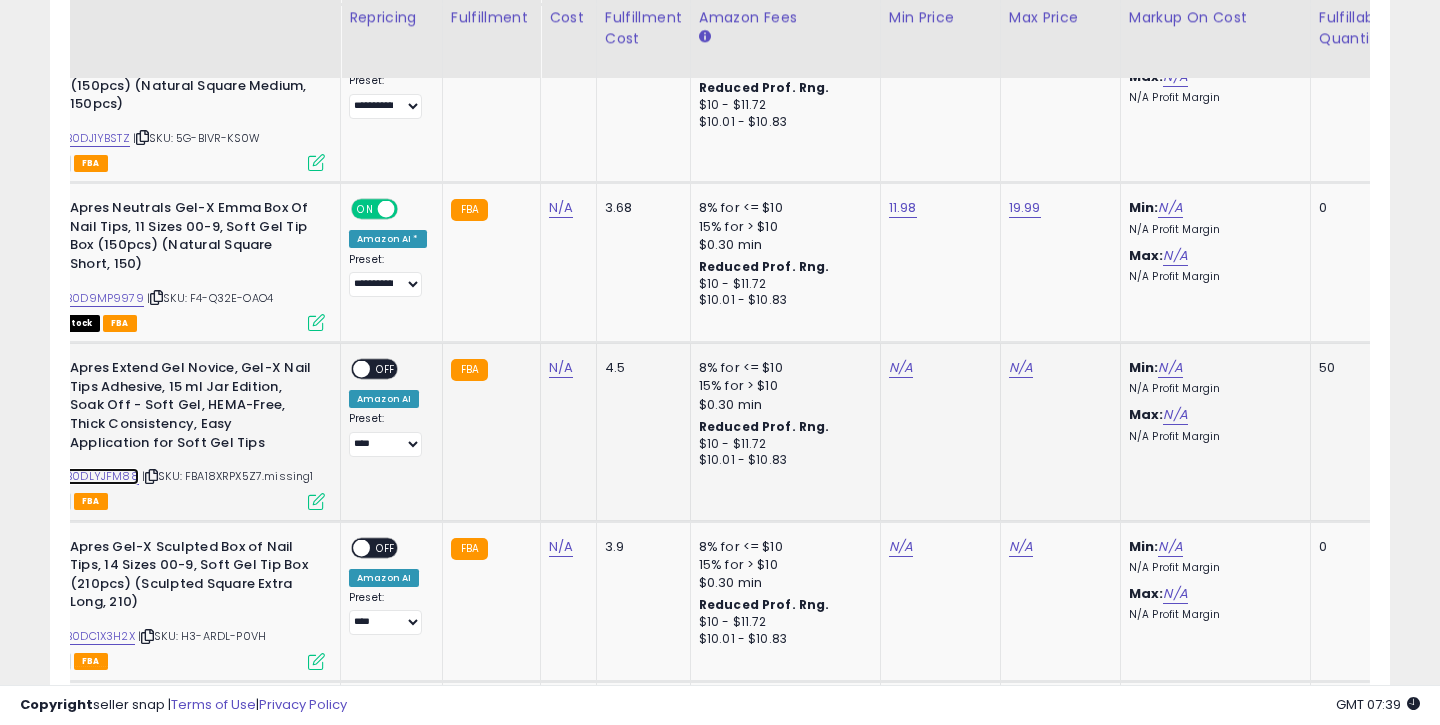 click on "B0DLYJFM88" at bounding box center (102, 476) 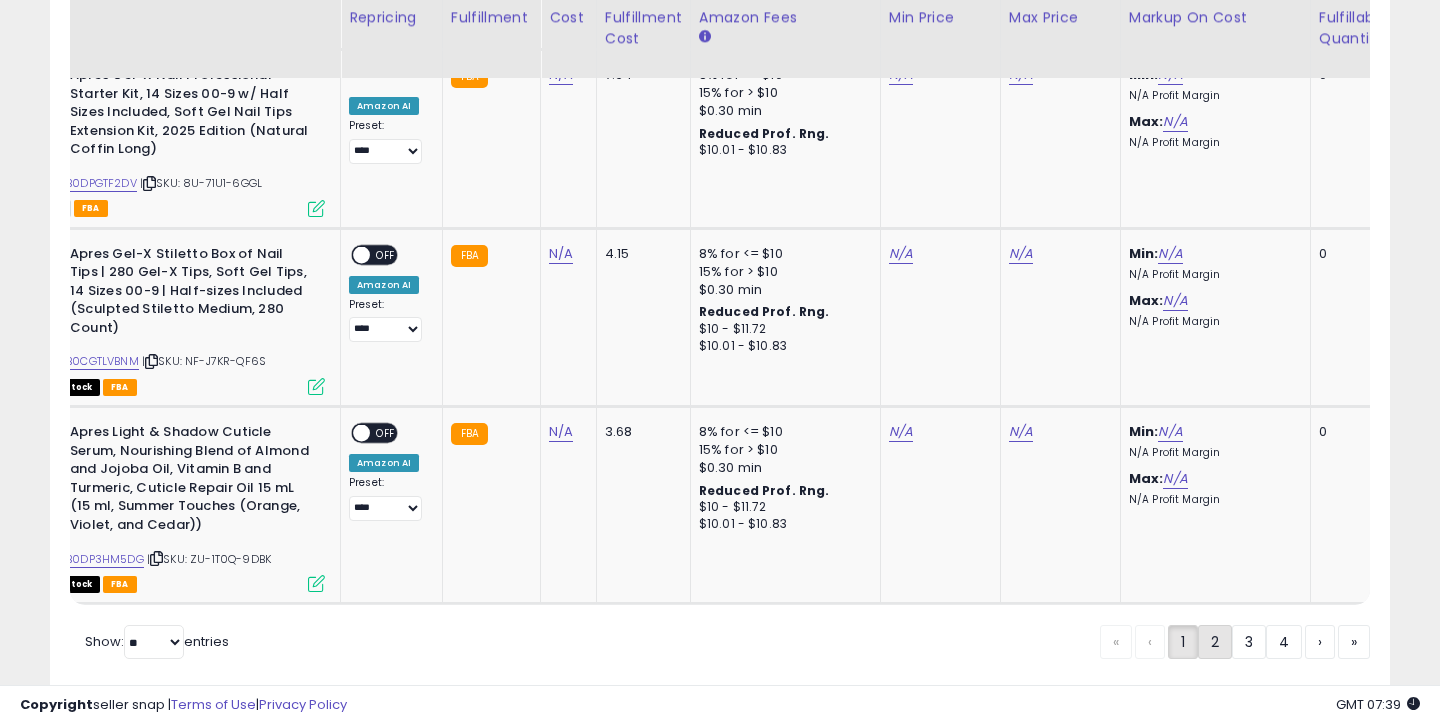 click on "2" 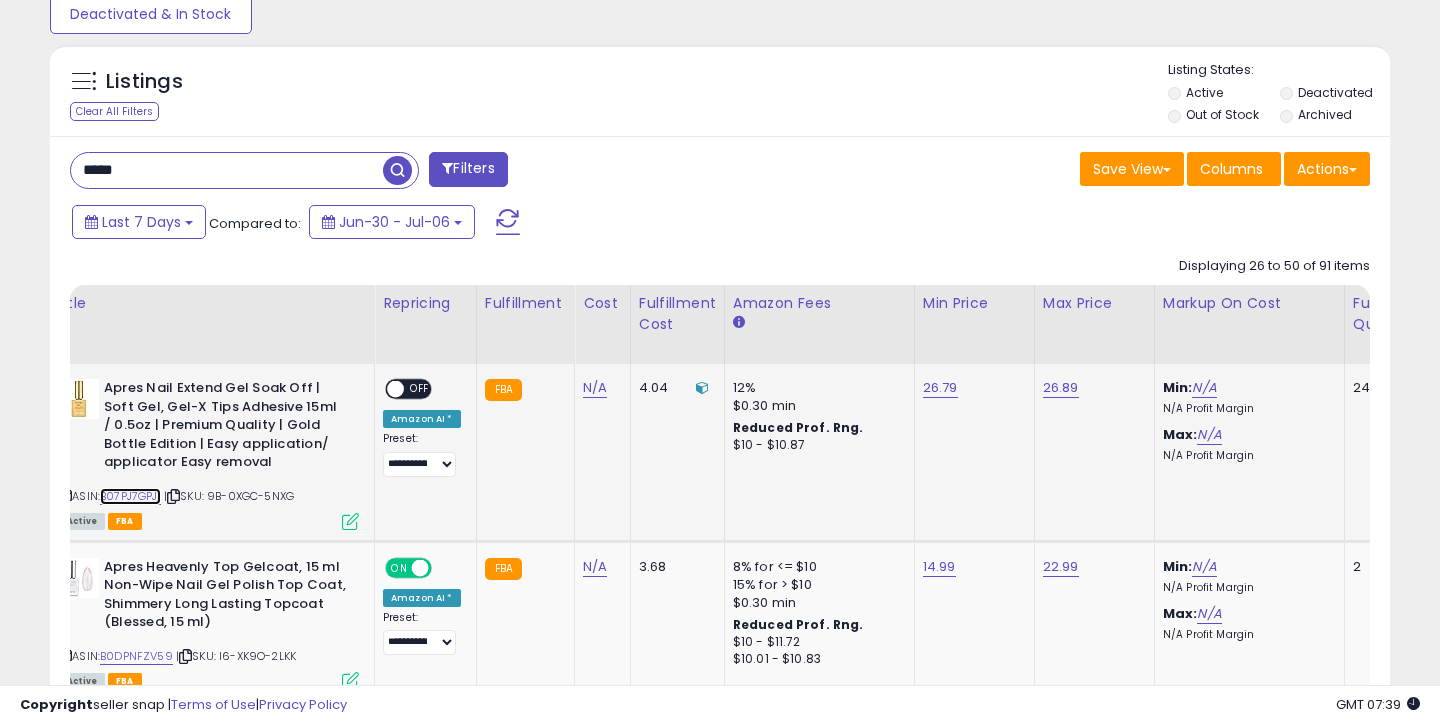 click on "B07PJ7GPJ1" at bounding box center [130, 496] 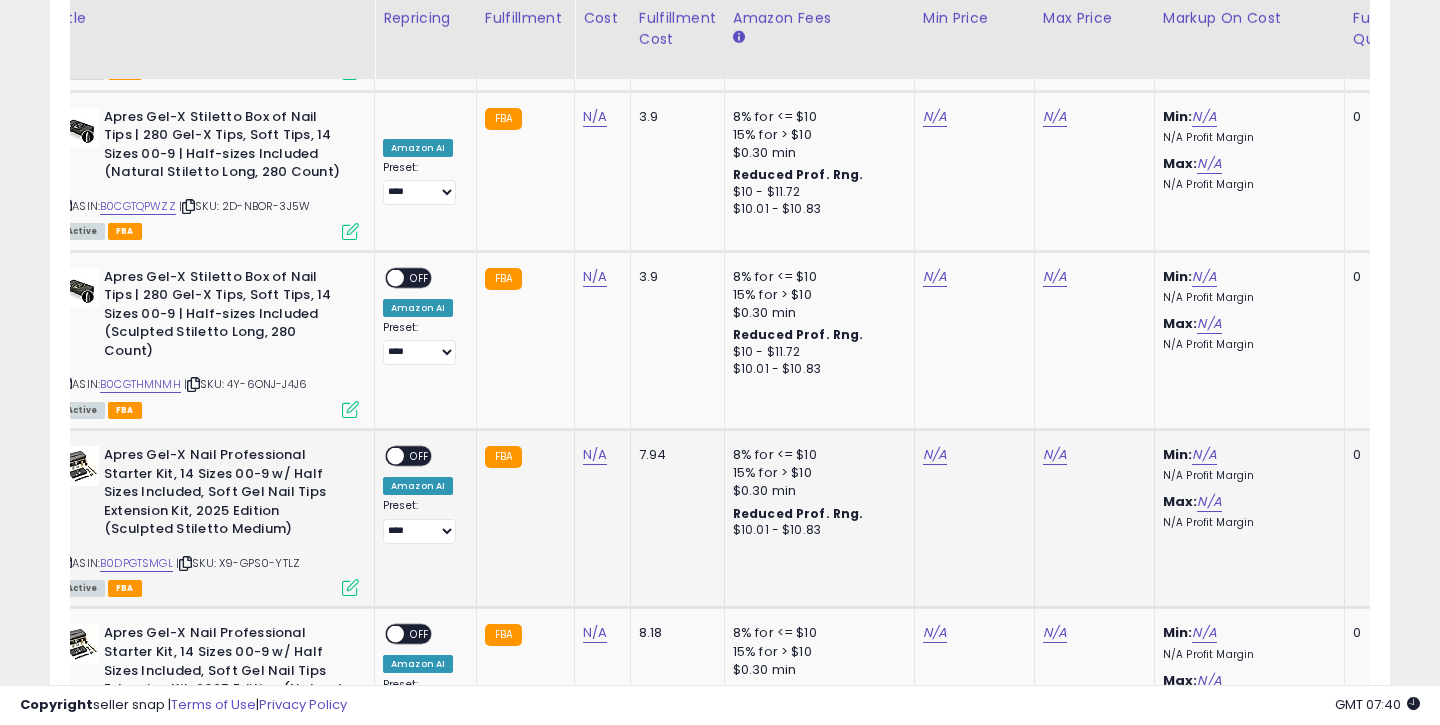 click on "ASIN:  B0DPGTSMGL    |   SKU: X9-GPS0-YTLZ Active FBA" at bounding box center [209, 520] 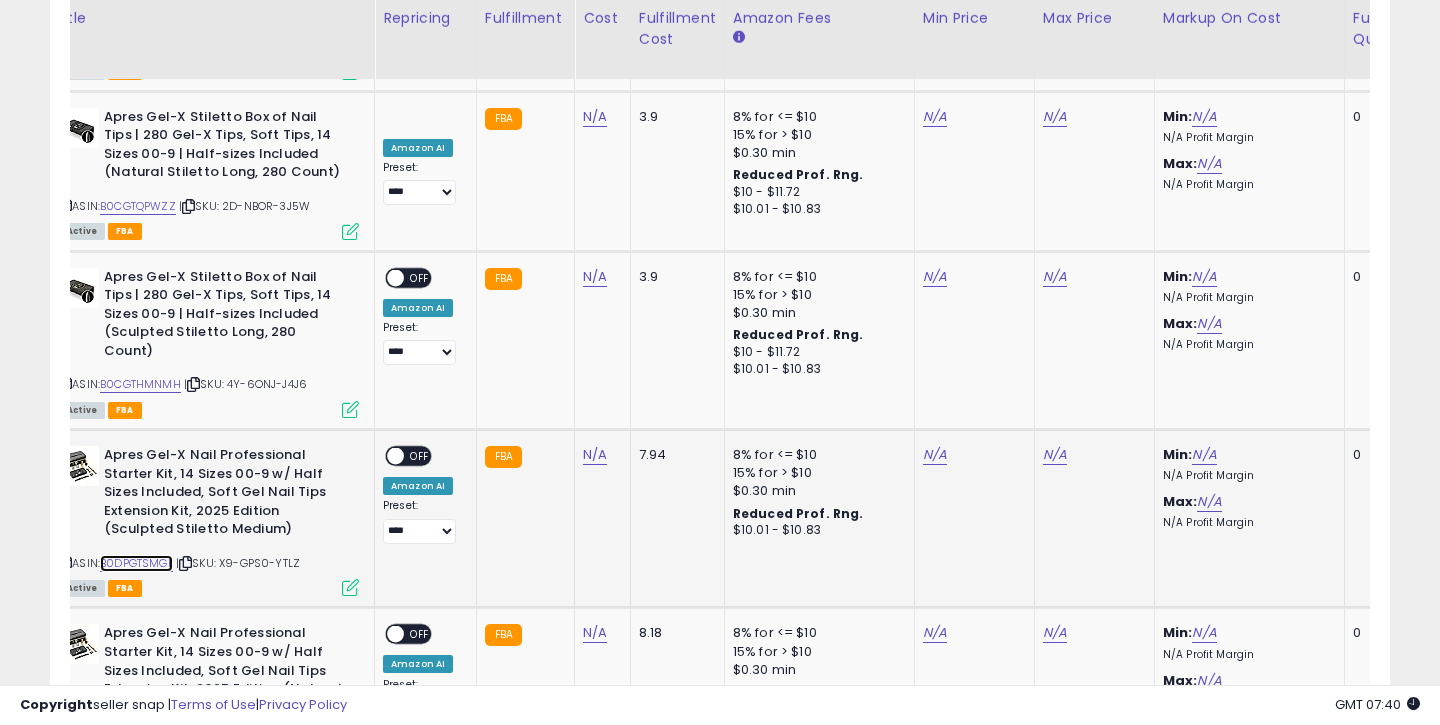 click on "B0DPGTSMGL" at bounding box center [136, 563] 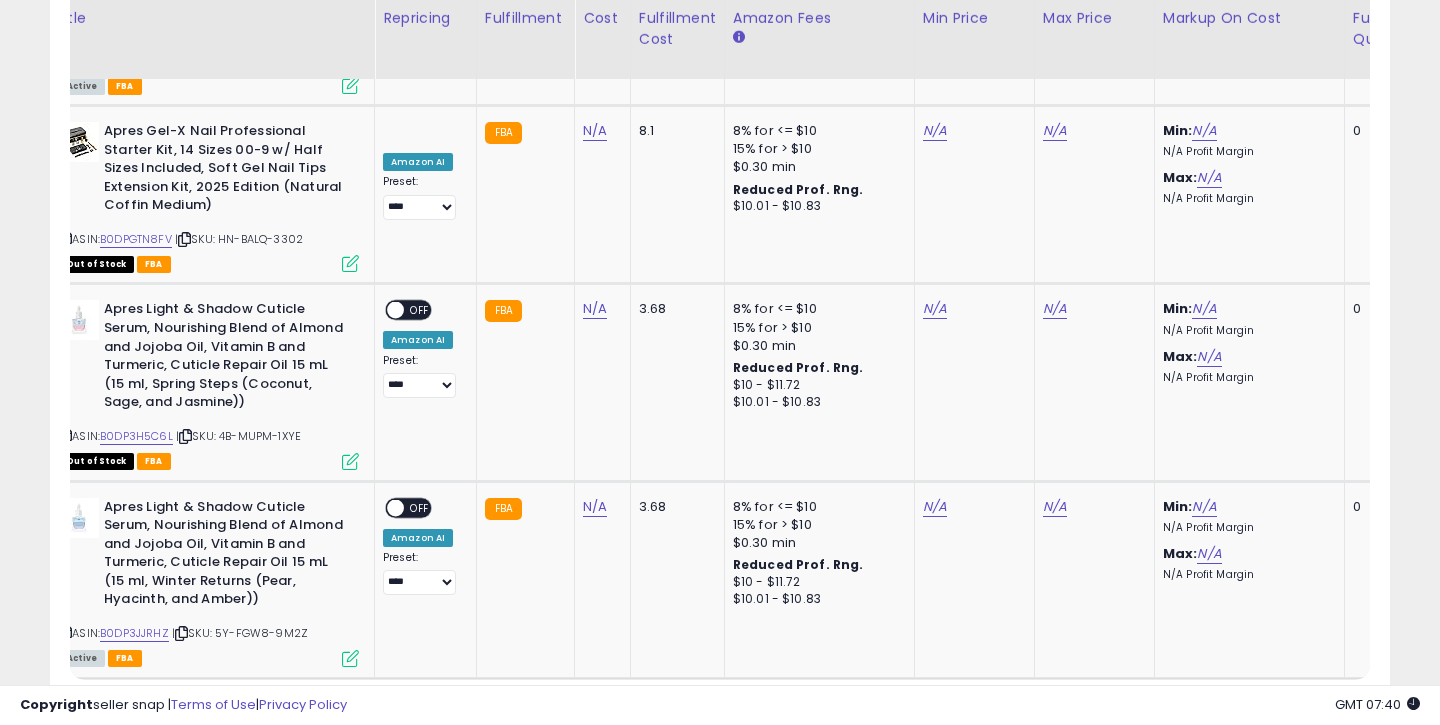 click on "3" 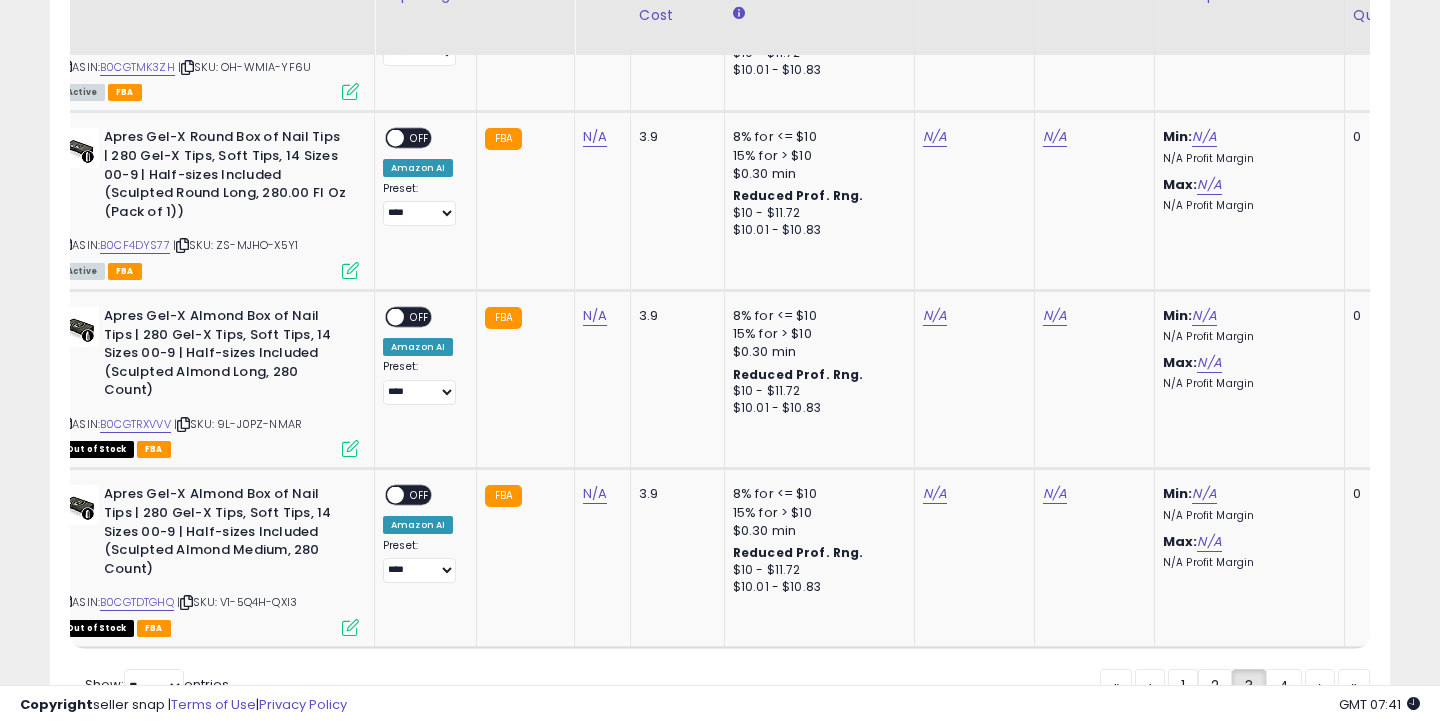 scroll, scrollTop: 4522, scrollLeft: 0, axis: vertical 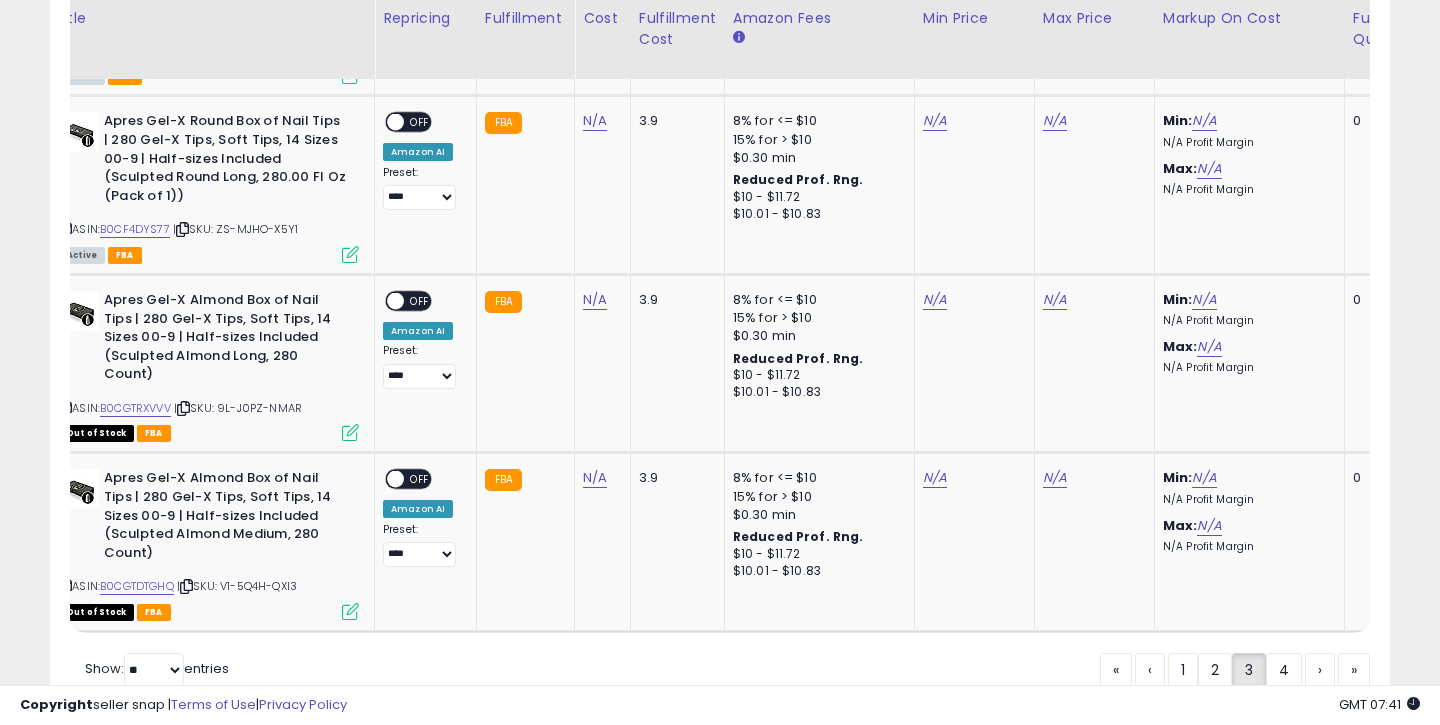 click on "4" 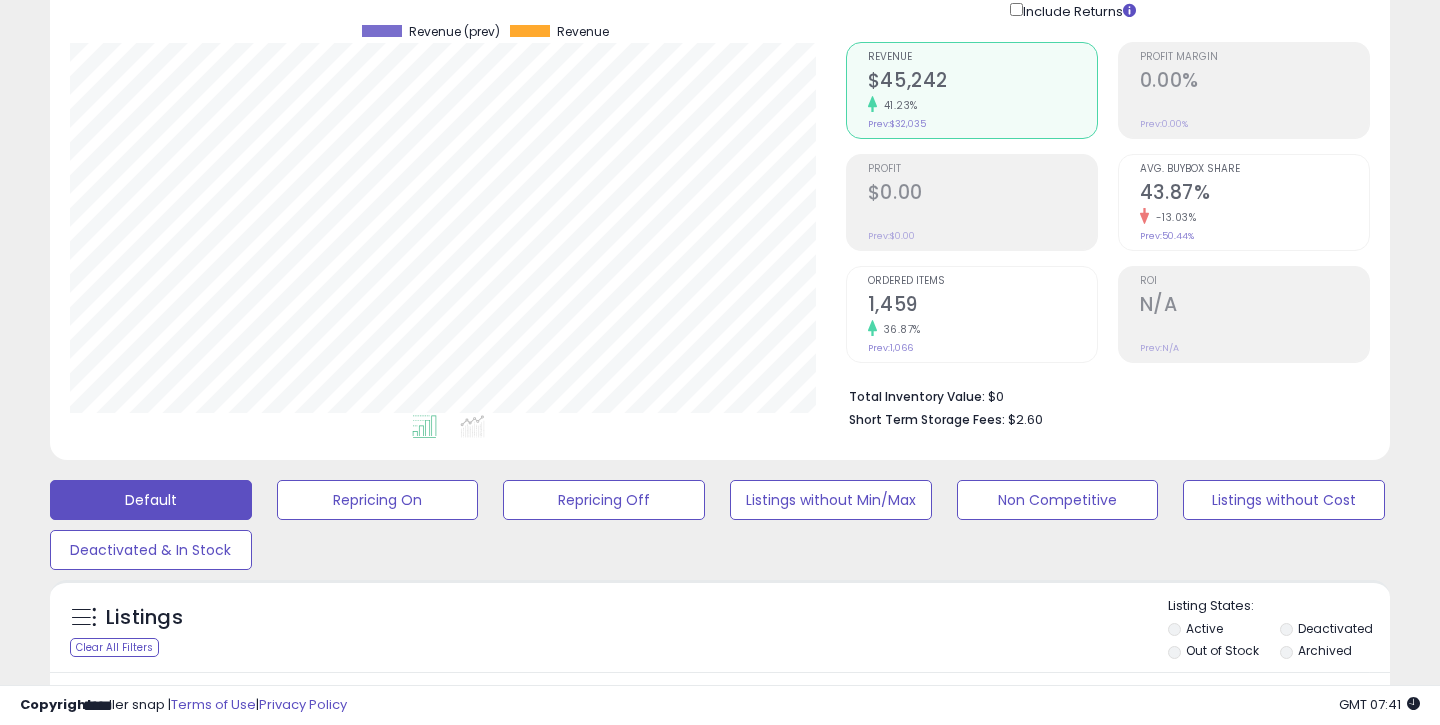 scroll, scrollTop: 538, scrollLeft: 0, axis: vertical 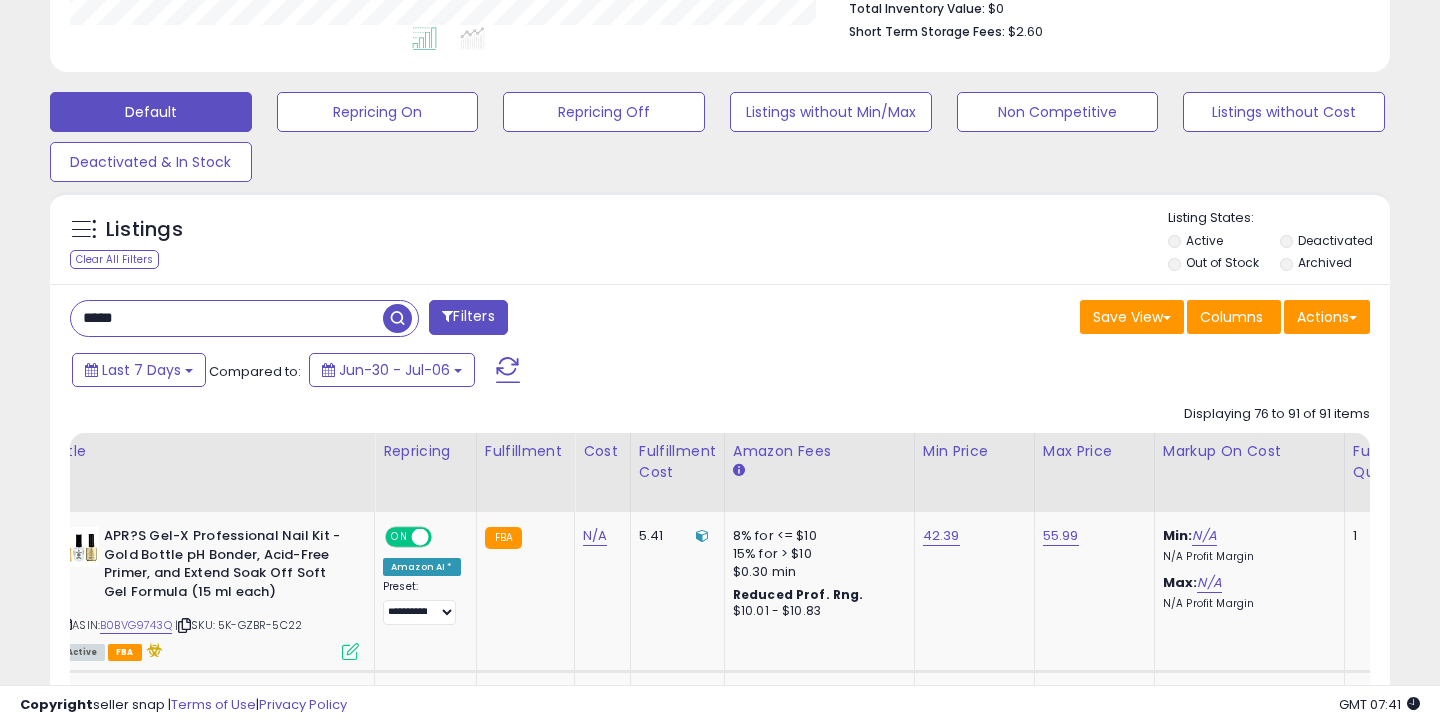 click on "*****" at bounding box center (227, 318) 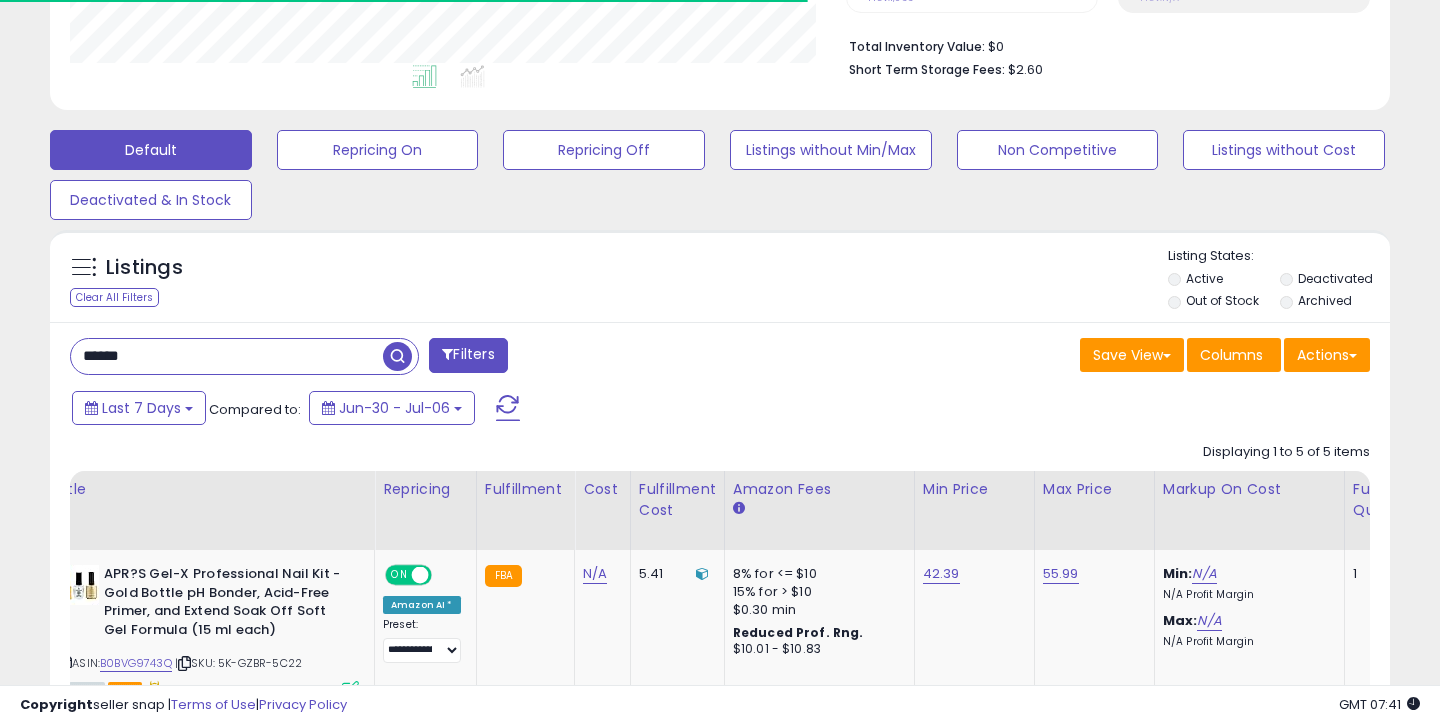 scroll, scrollTop: 538, scrollLeft: 0, axis: vertical 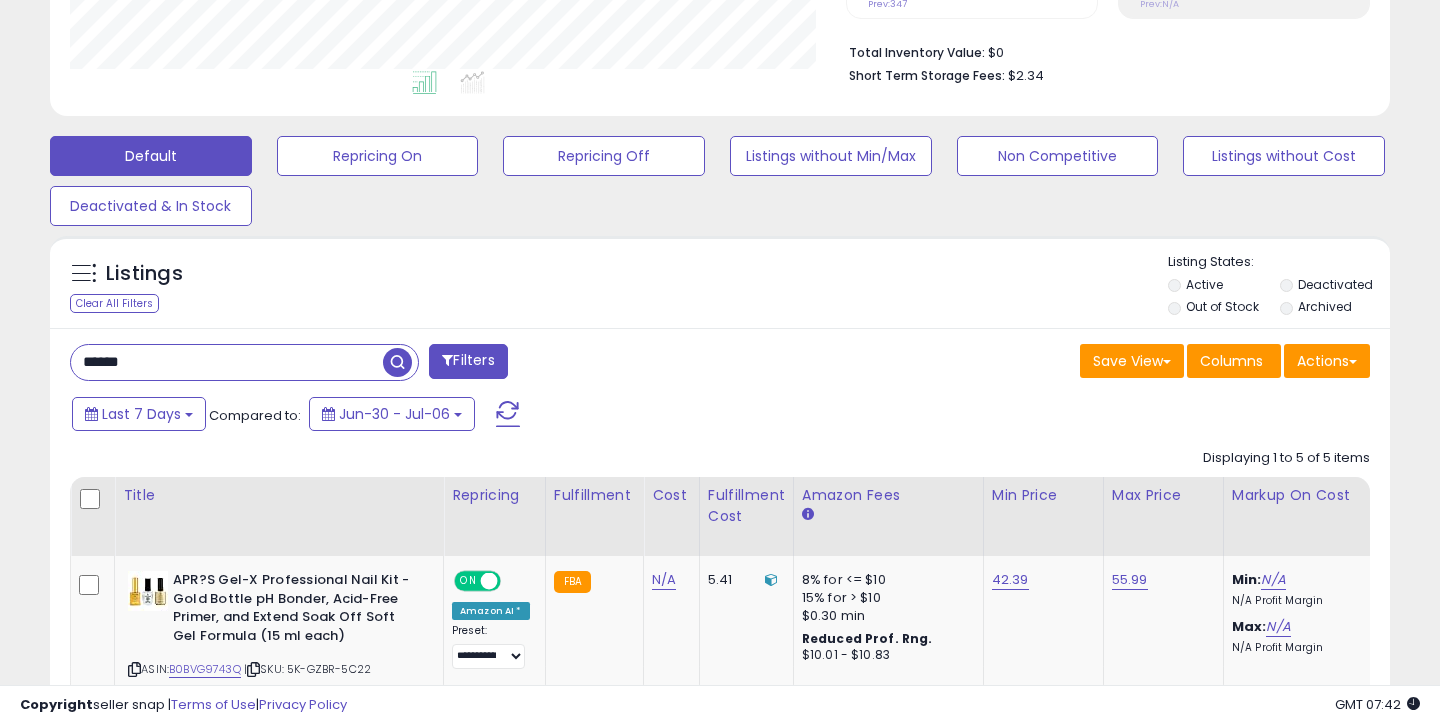 click on "******" at bounding box center [227, 362] 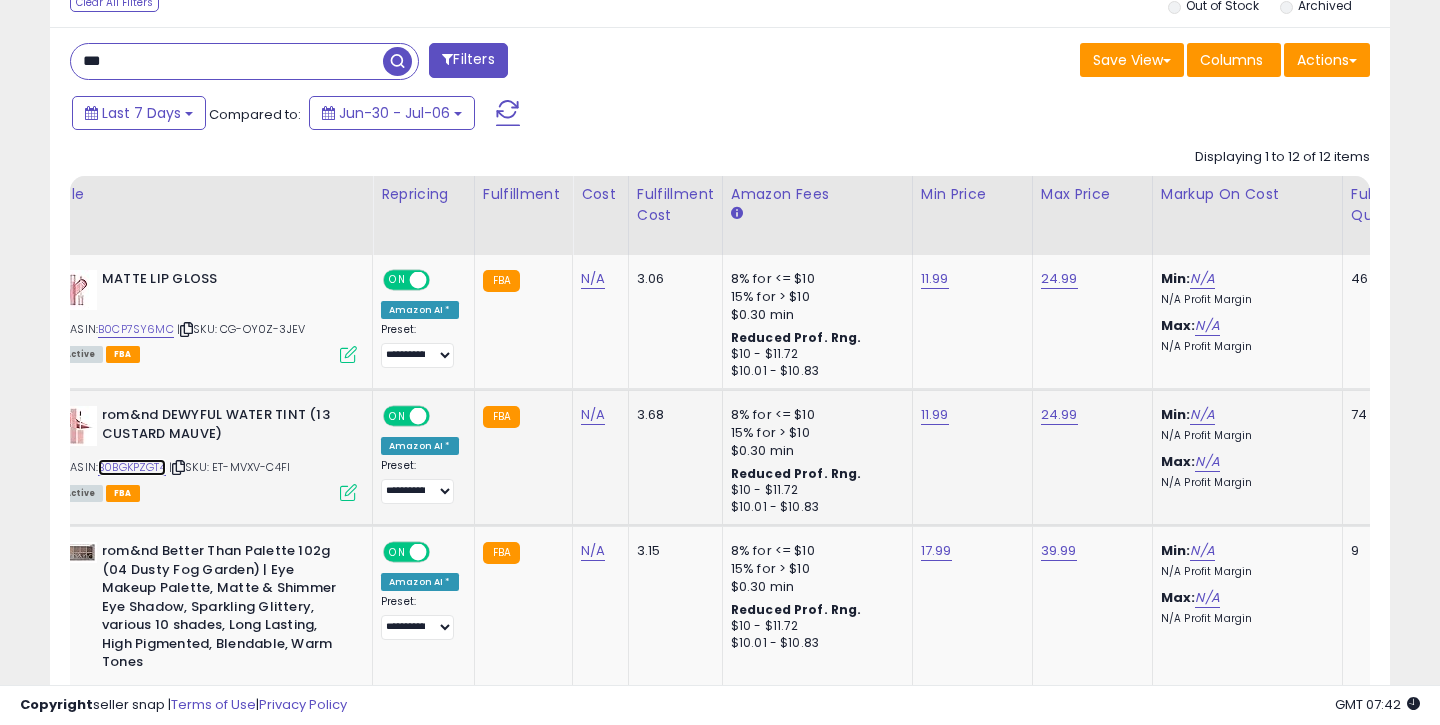 click on "B0BGKPZGT4" at bounding box center (132, 467) 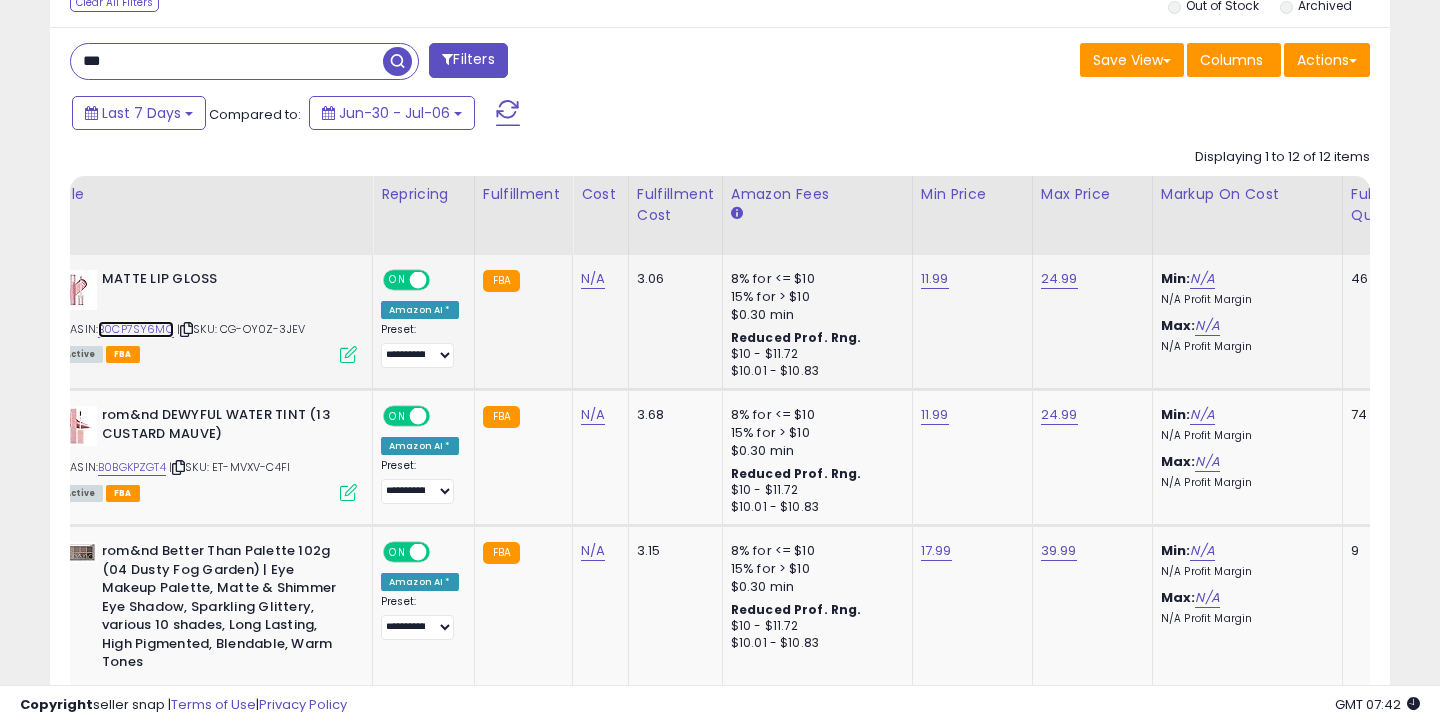 click on "B0CP7SY6MC" at bounding box center [136, 329] 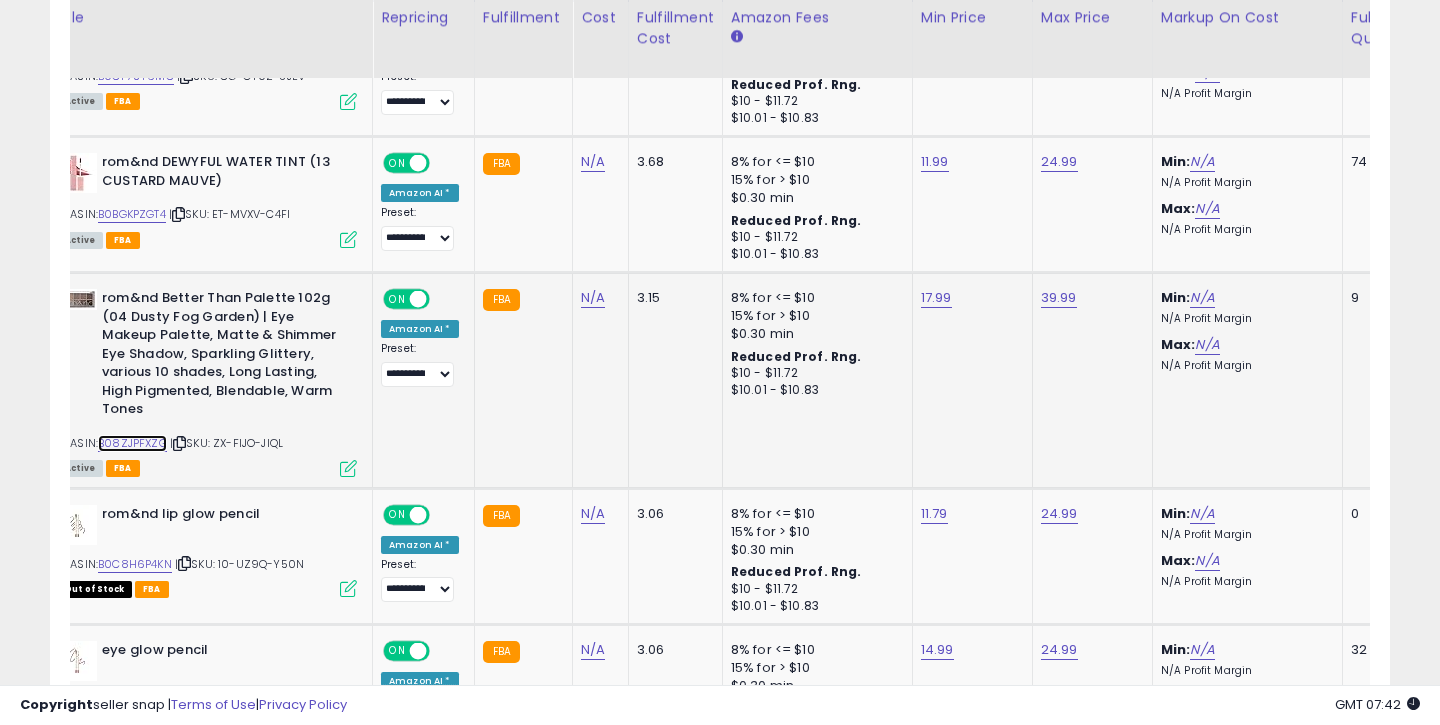 click on "B08ZJPFXZG" at bounding box center [132, 443] 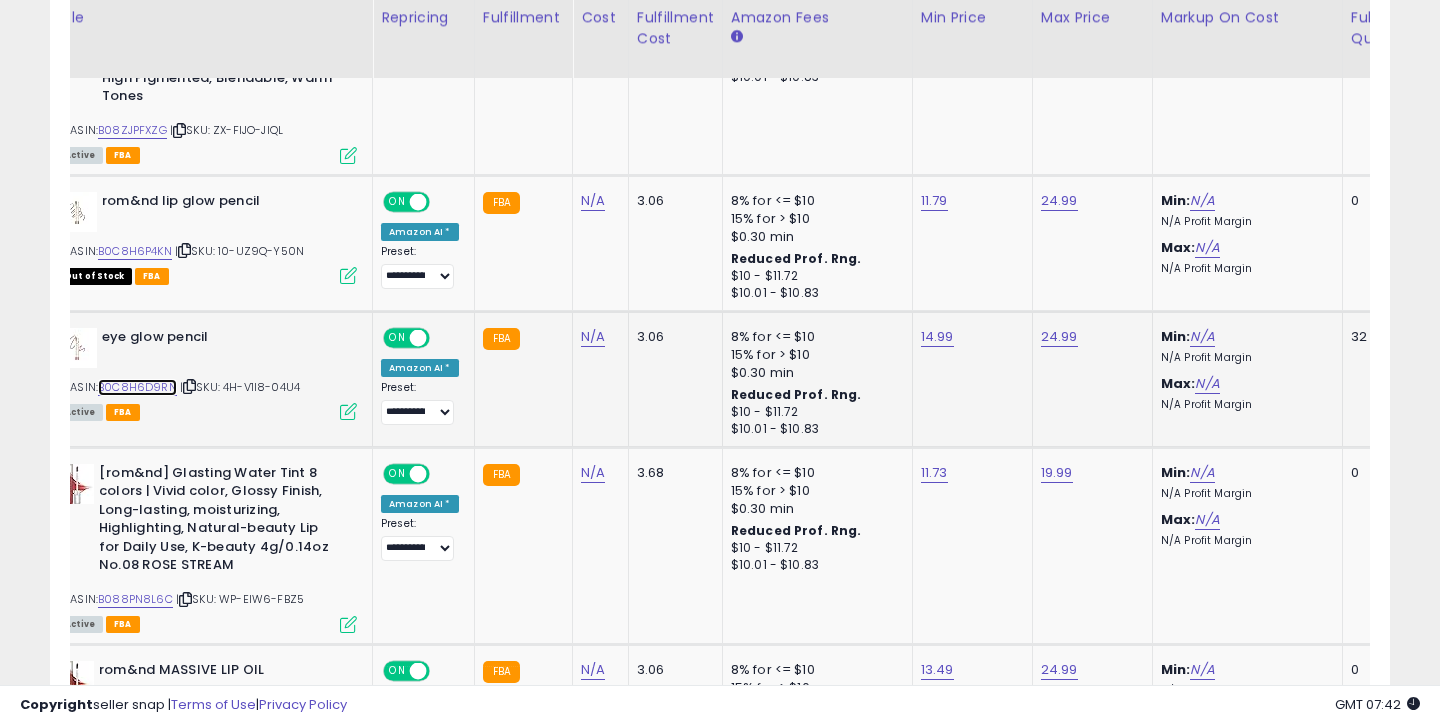click on "B0C8H6D9RN" at bounding box center (137, 387) 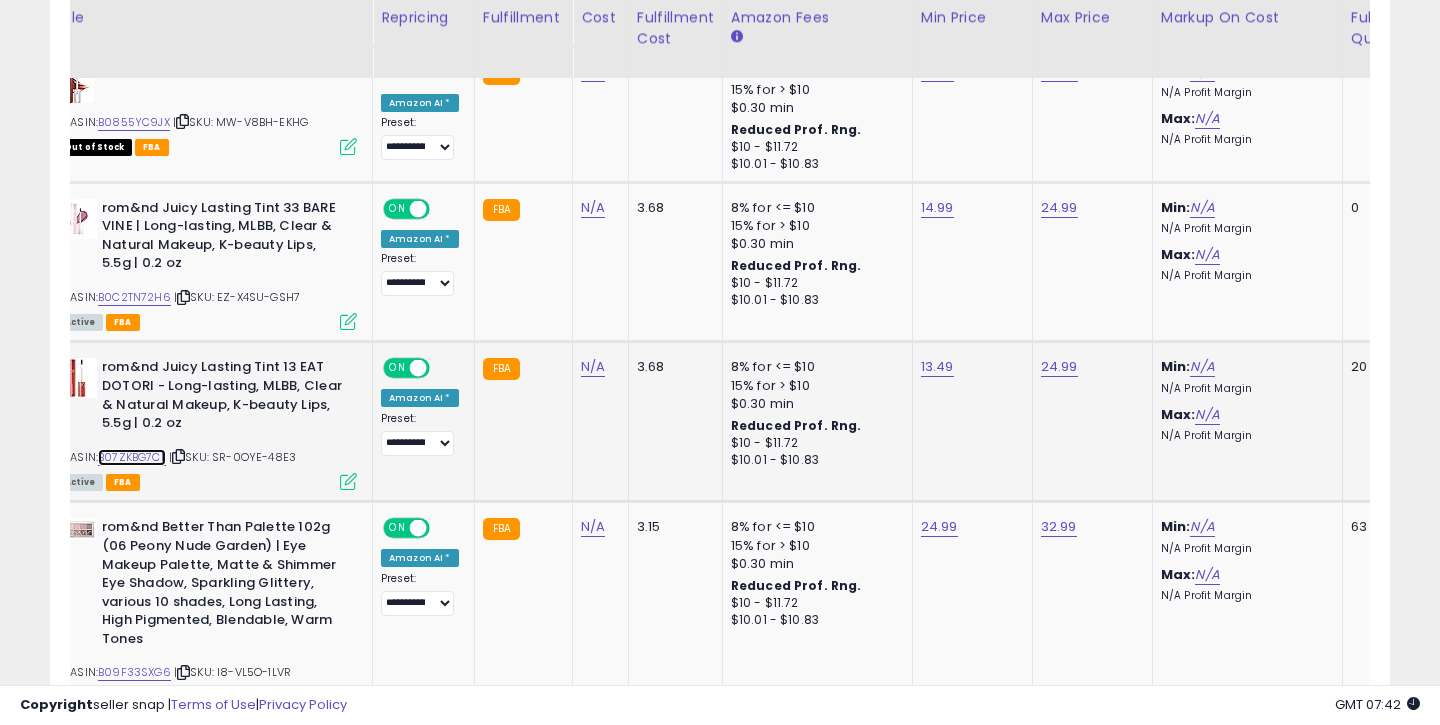 click on "B07ZKBG7CL" at bounding box center (132, 457) 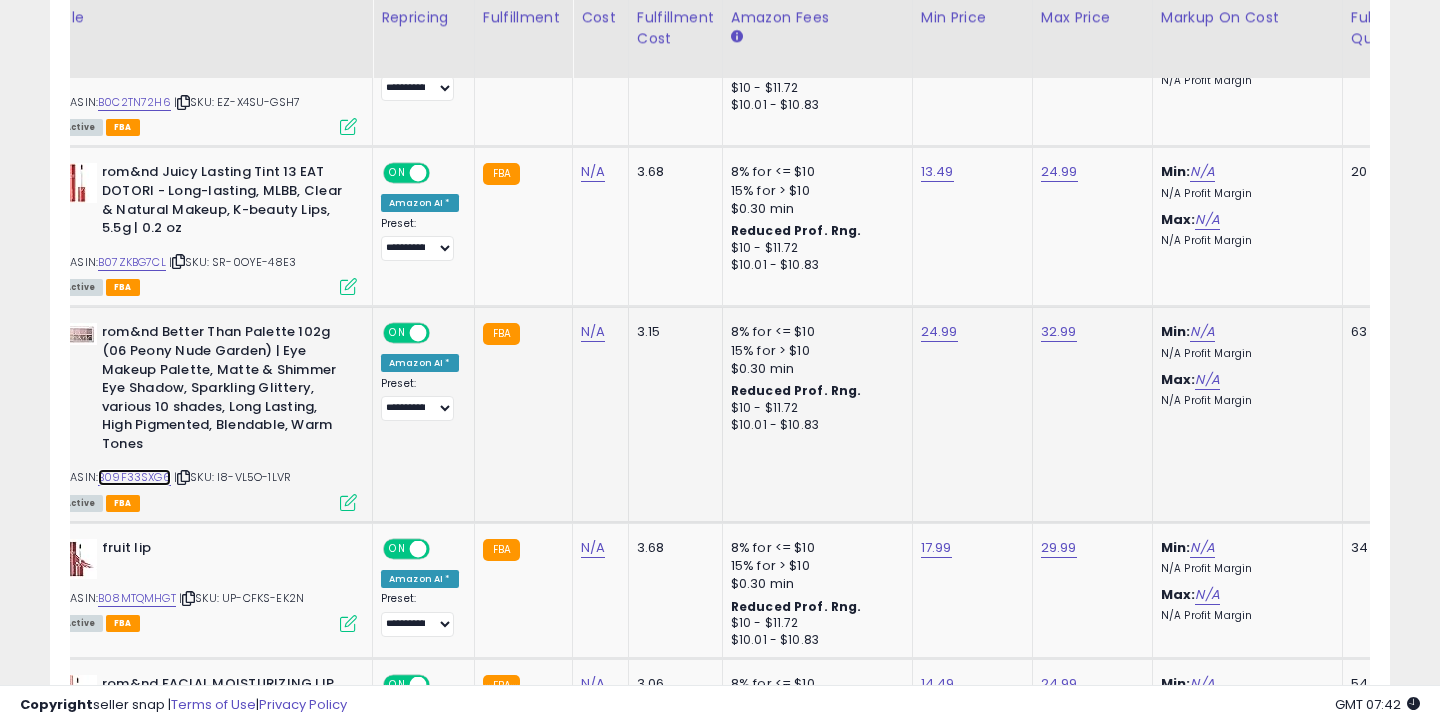 click on "B09F33SXG6" at bounding box center (134, 477) 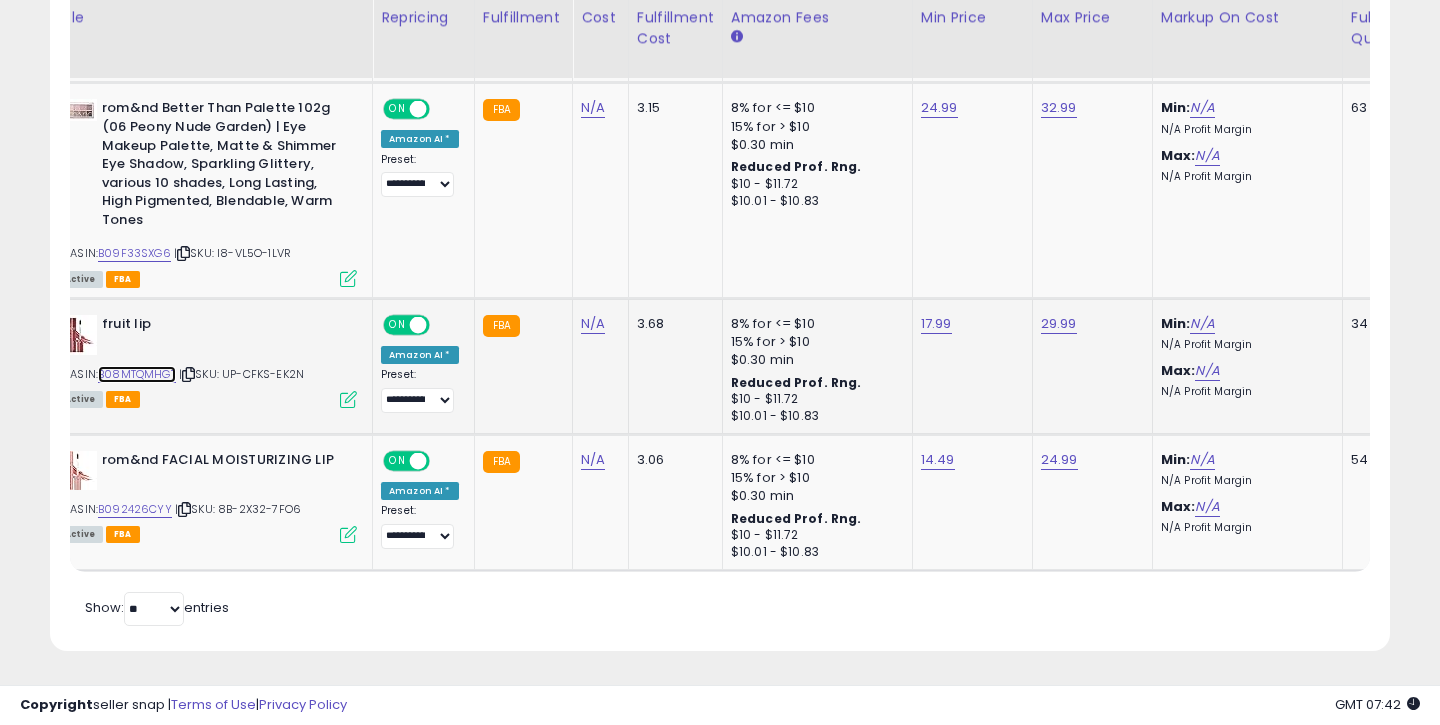 click on "B08MTQMHGT" at bounding box center (137, 374) 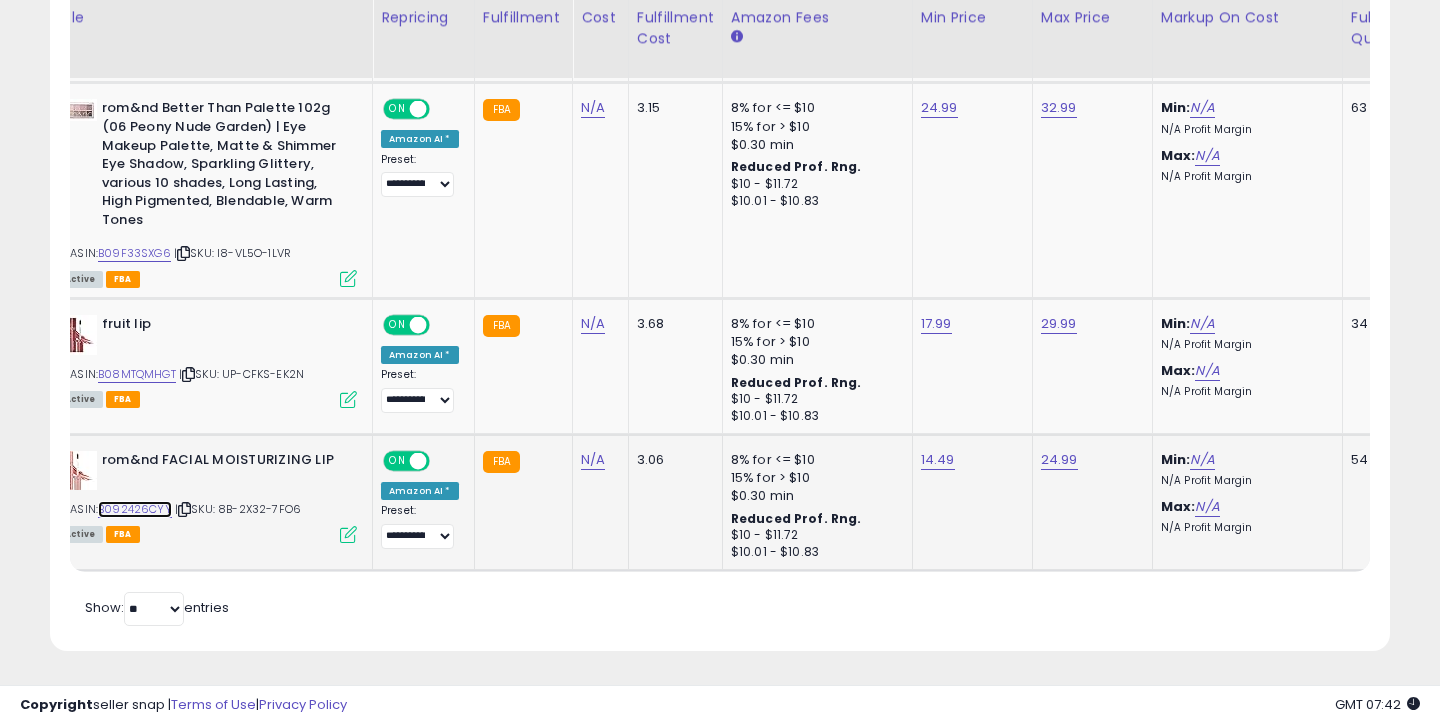 click on "B092426CYY" at bounding box center (135, 509) 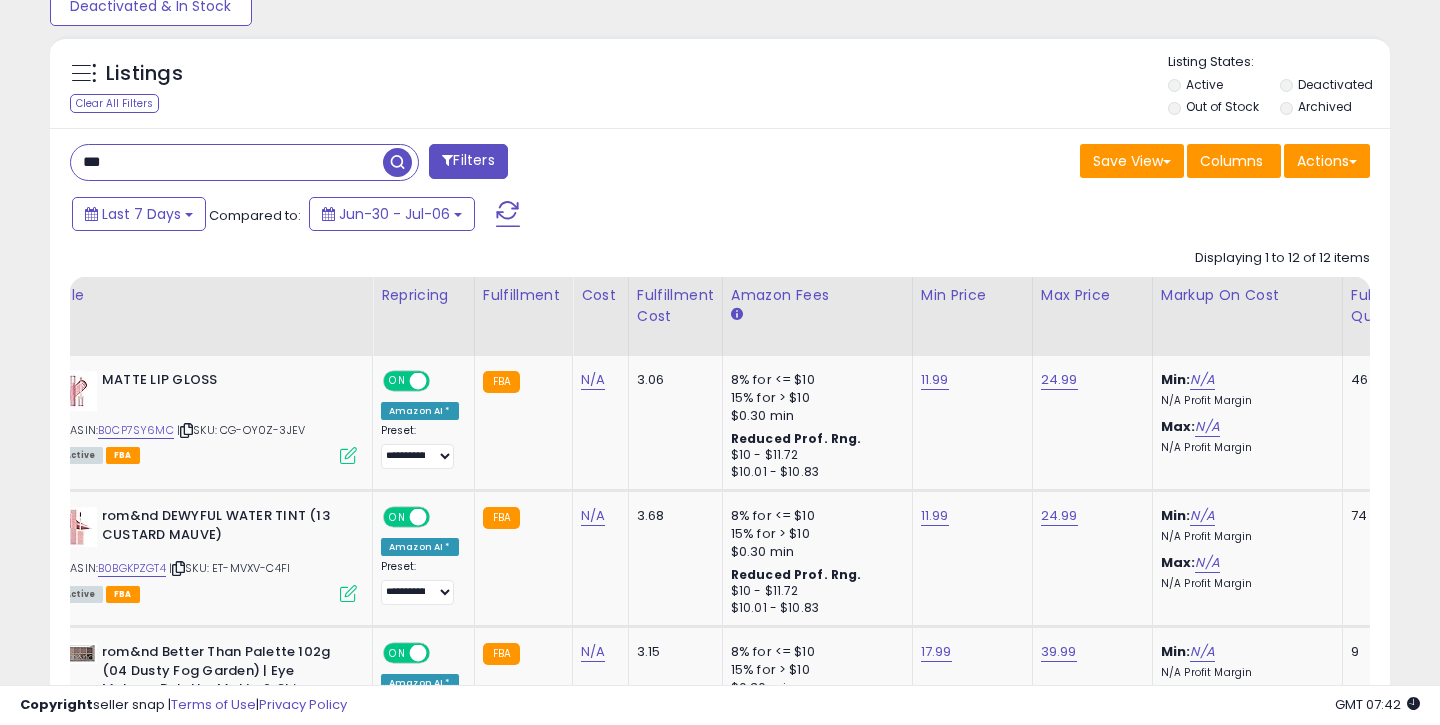 scroll, scrollTop: 646, scrollLeft: 0, axis: vertical 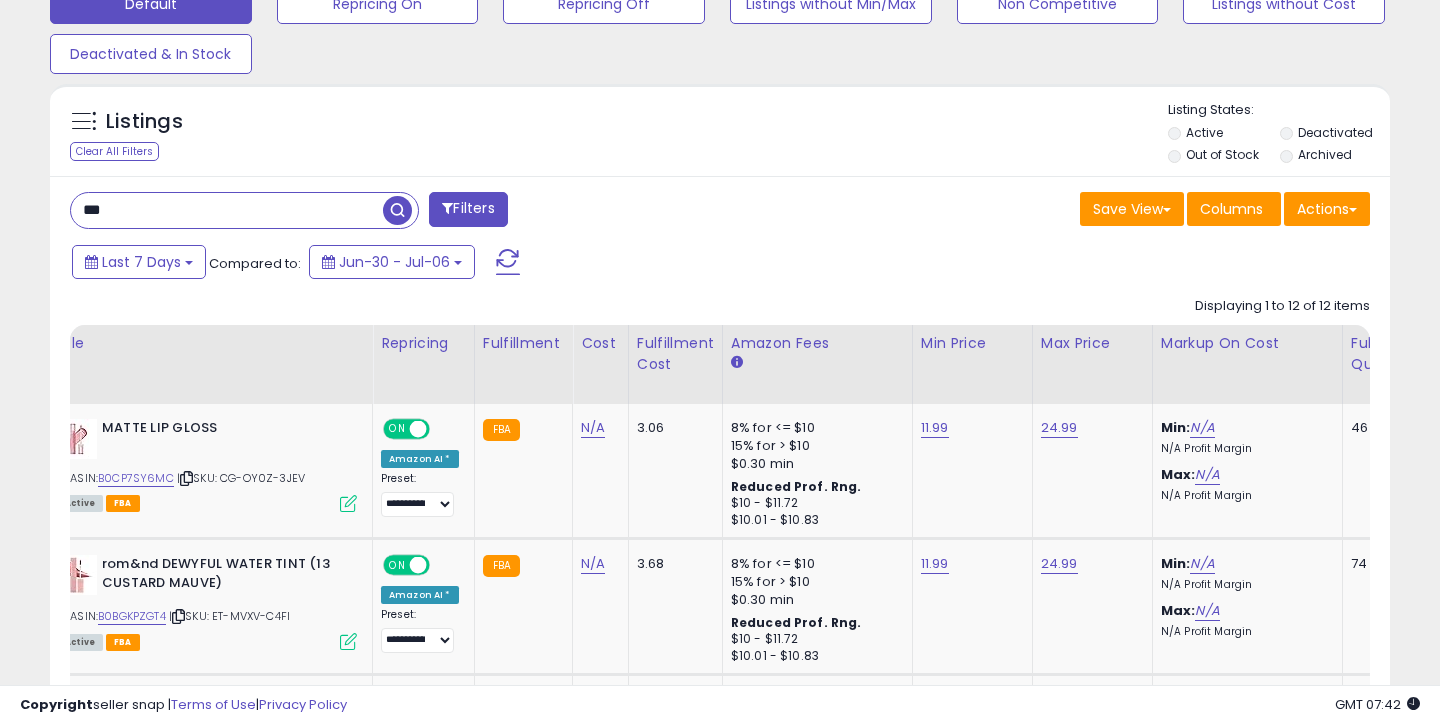 click on "***" at bounding box center [227, 210] 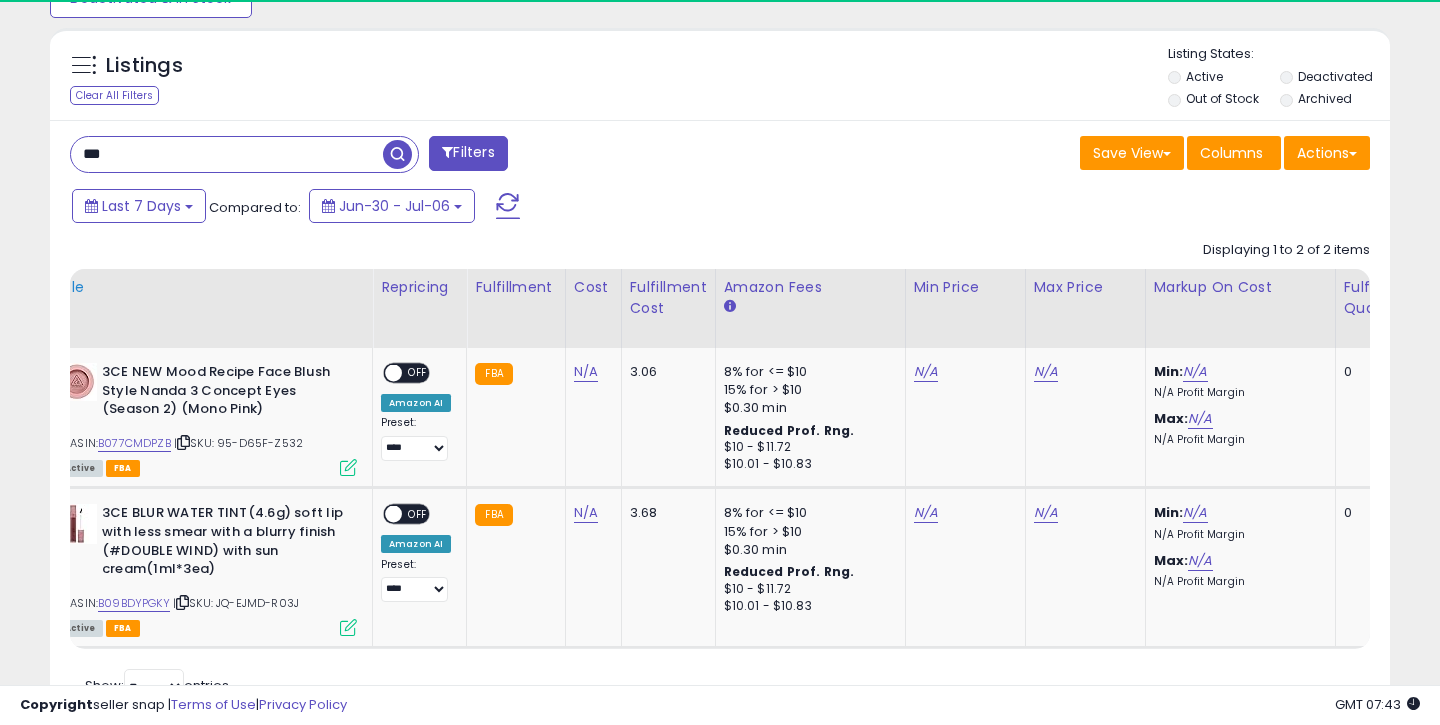 scroll, scrollTop: 718, scrollLeft: 0, axis: vertical 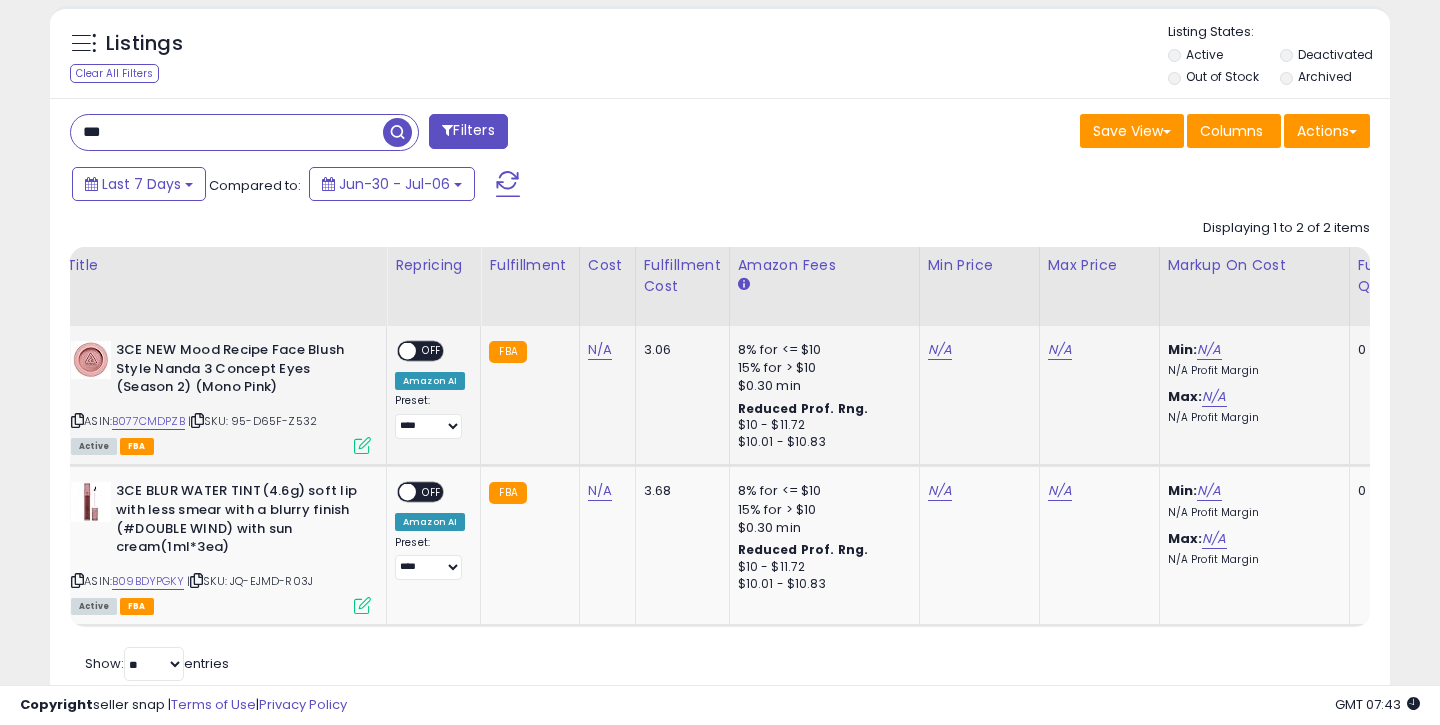 click on "ASIN:  B077CMDPZB    |   SKU: 95-D65F-Z532 Active FBA" at bounding box center [221, 396] 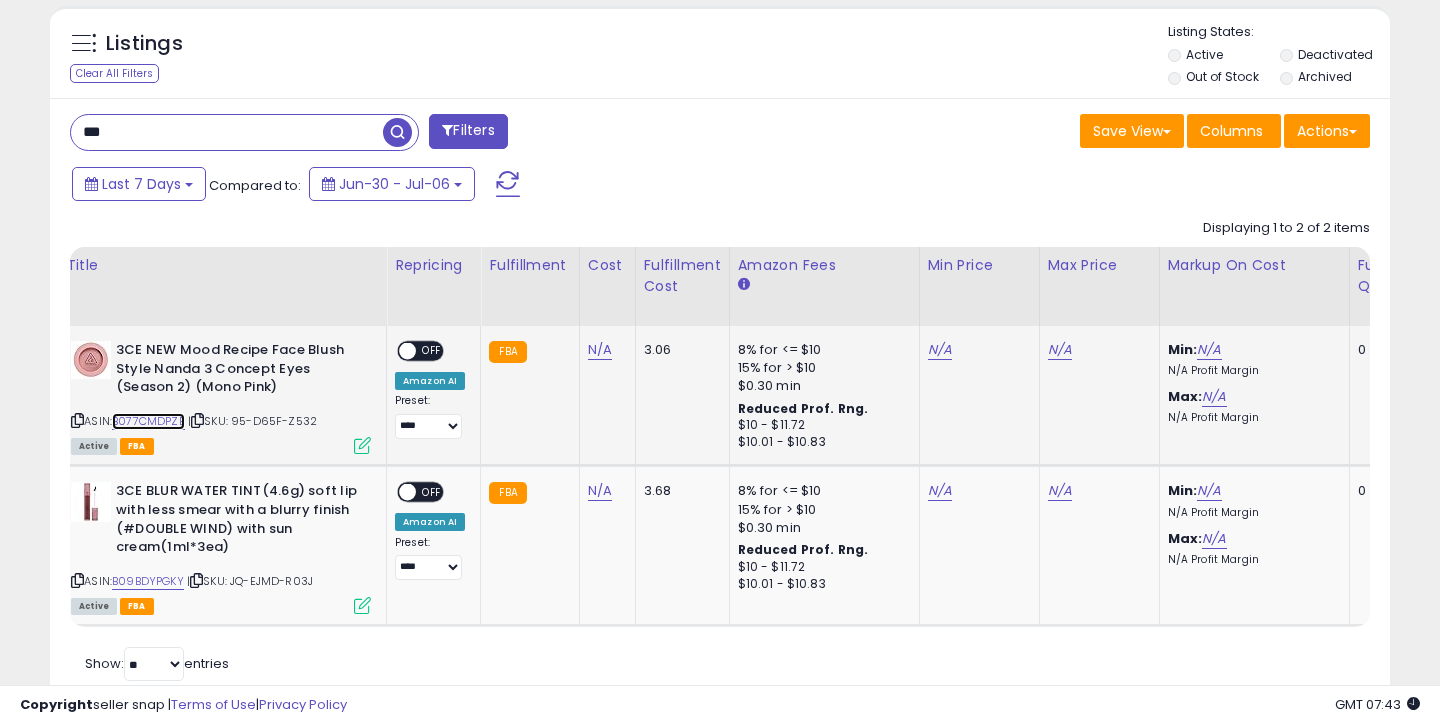 click on "B077CMDPZB" at bounding box center (148, 421) 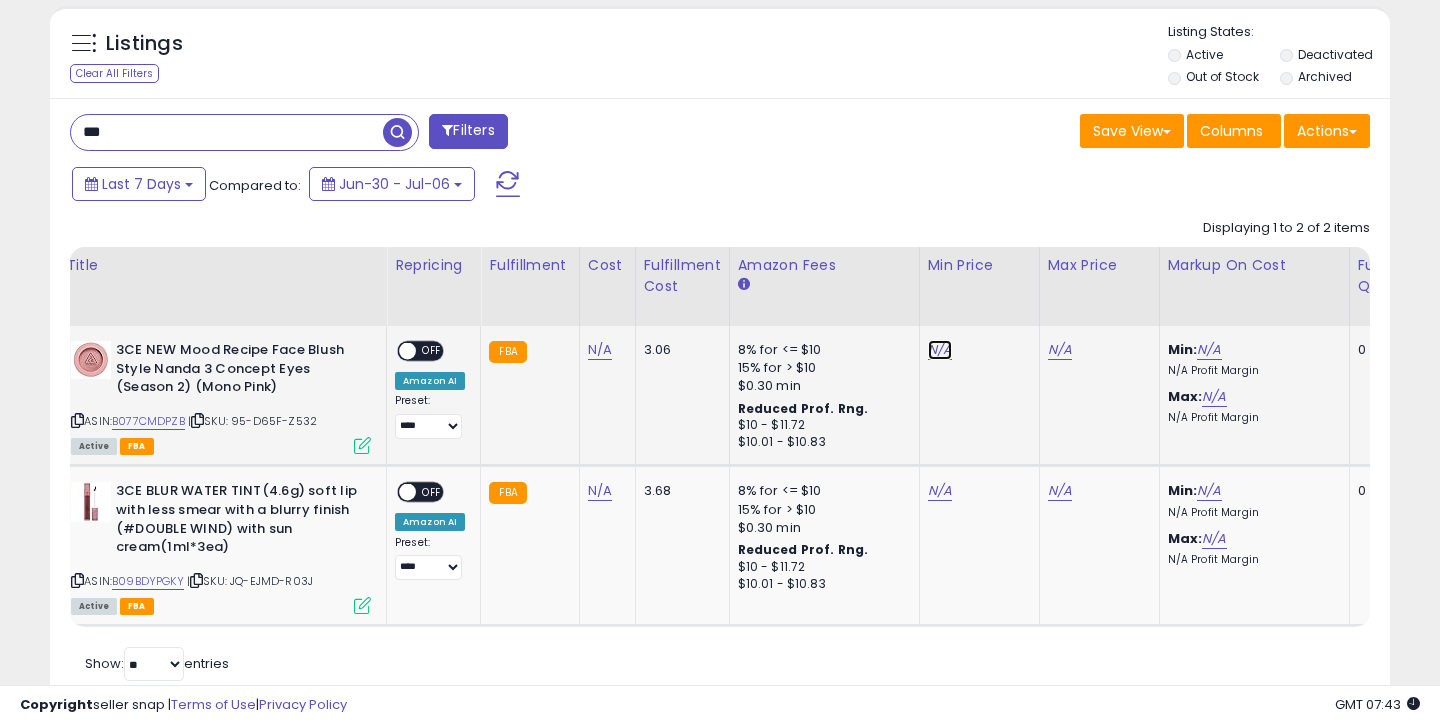 click on "N/A" at bounding box center [940, 350] 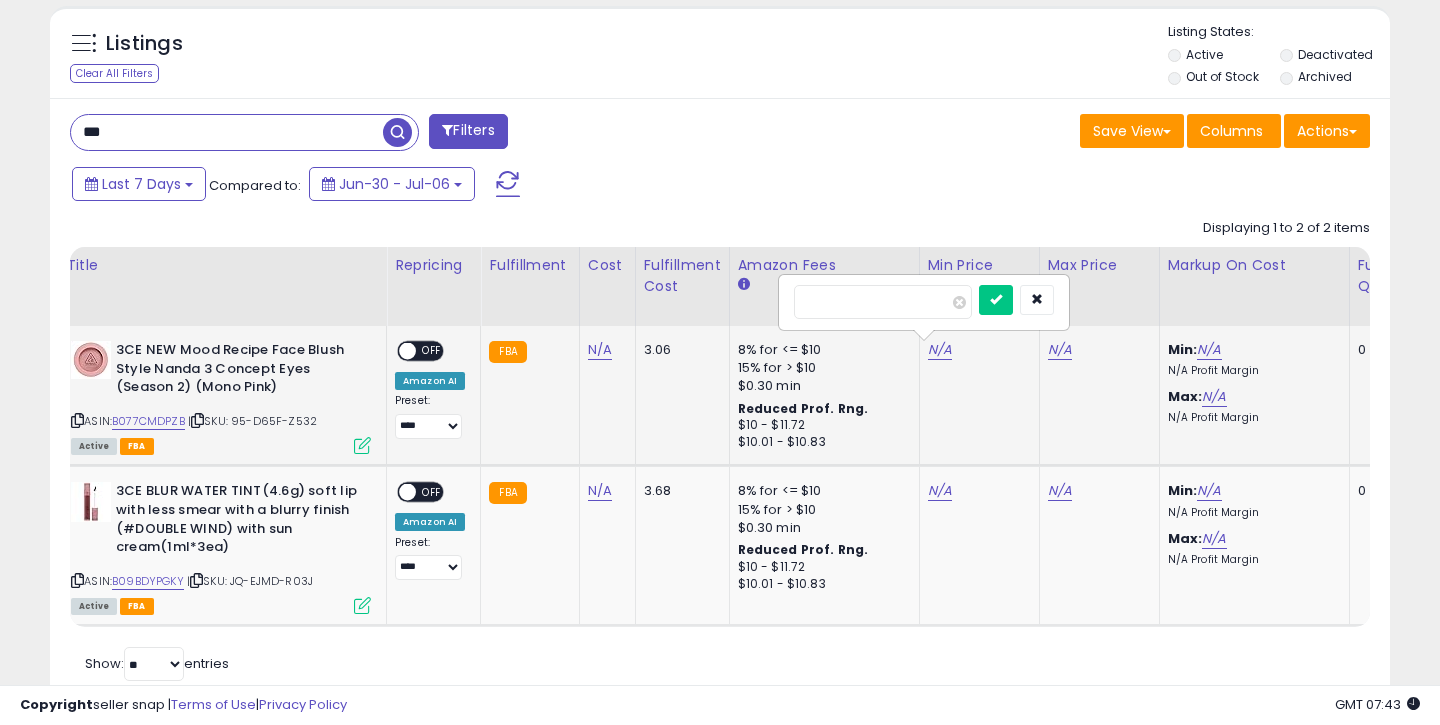 type on "*****" 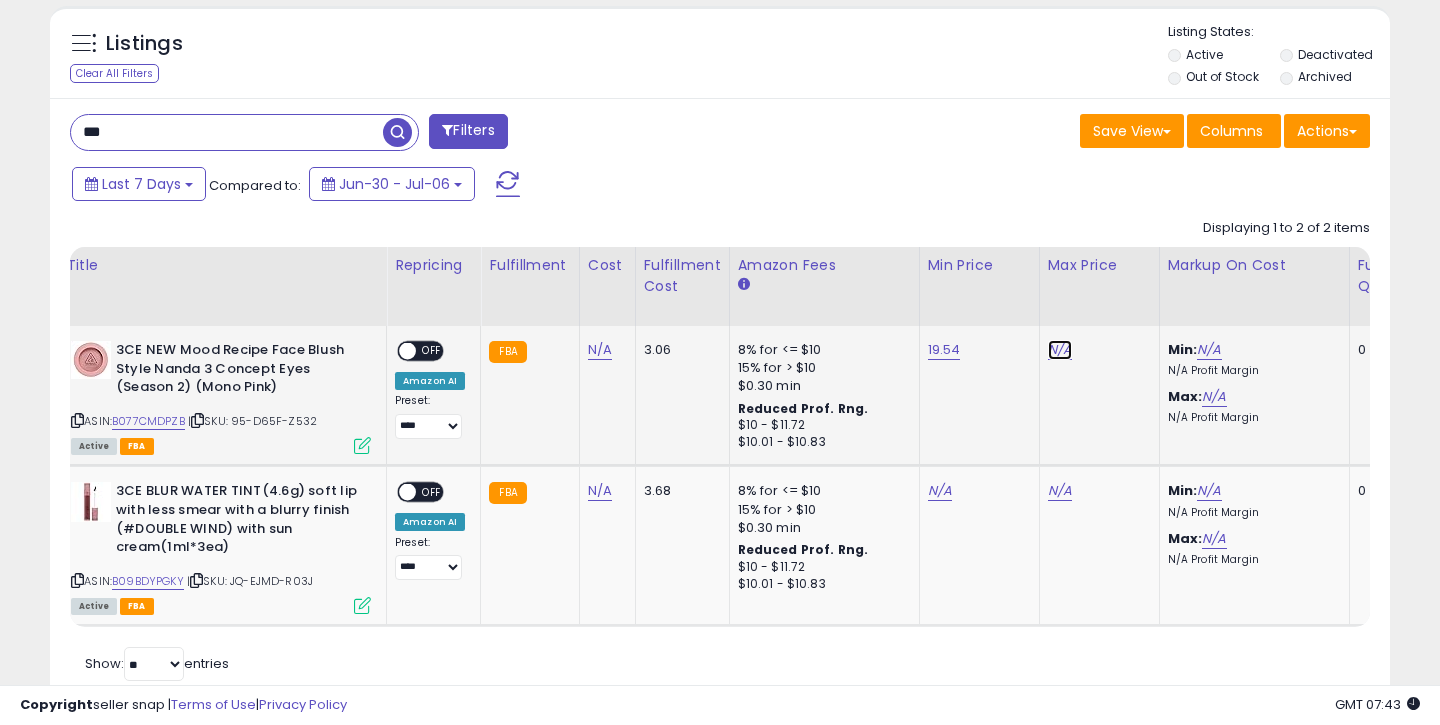 click on "N/A" at bounding box center [1060, 350] 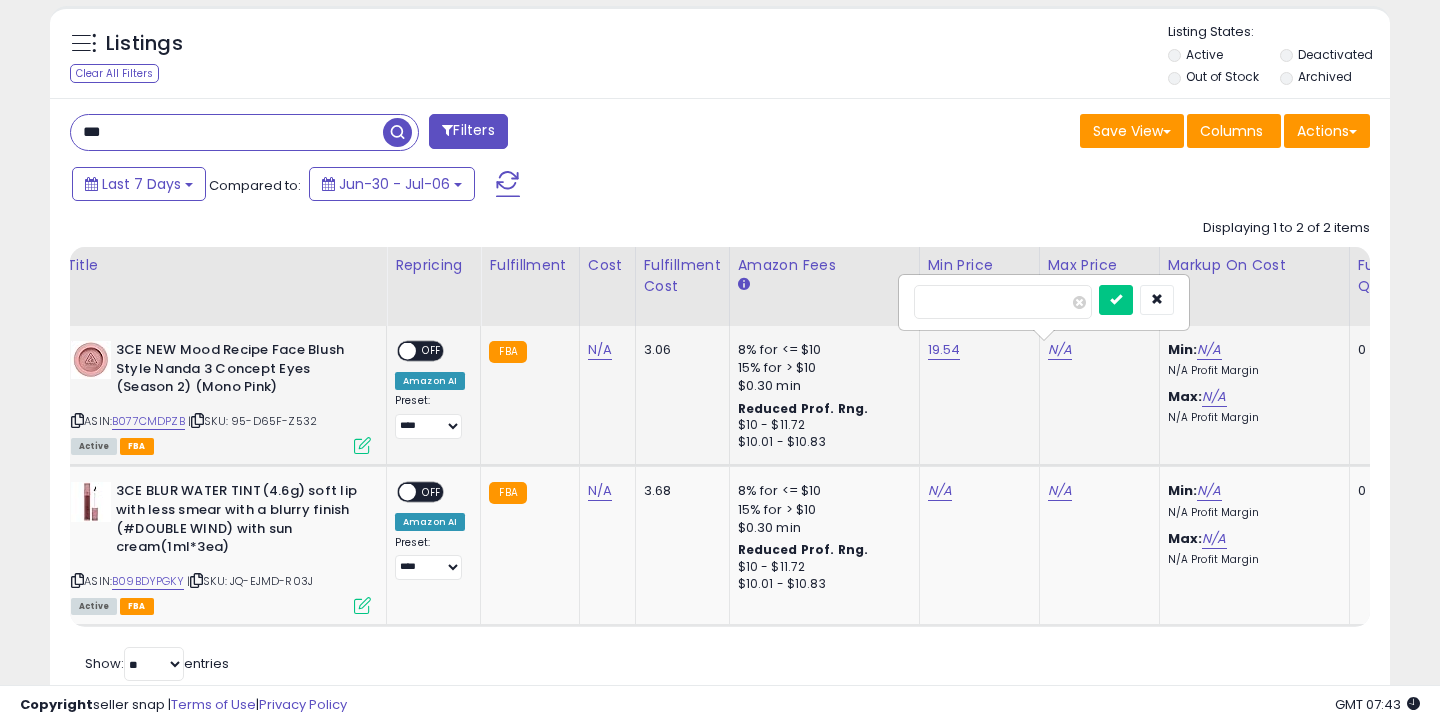 type on "*****" 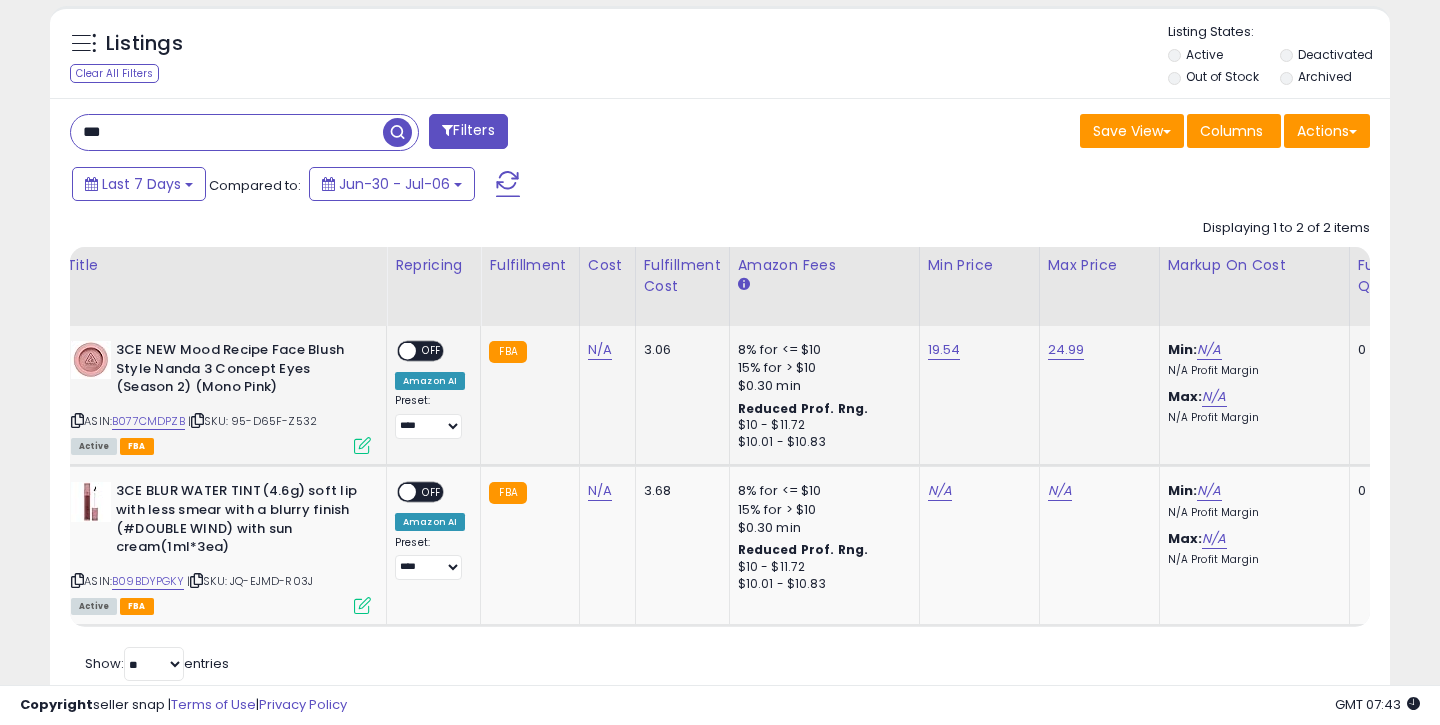 click on "OFF" at bounding box center [432, 351] 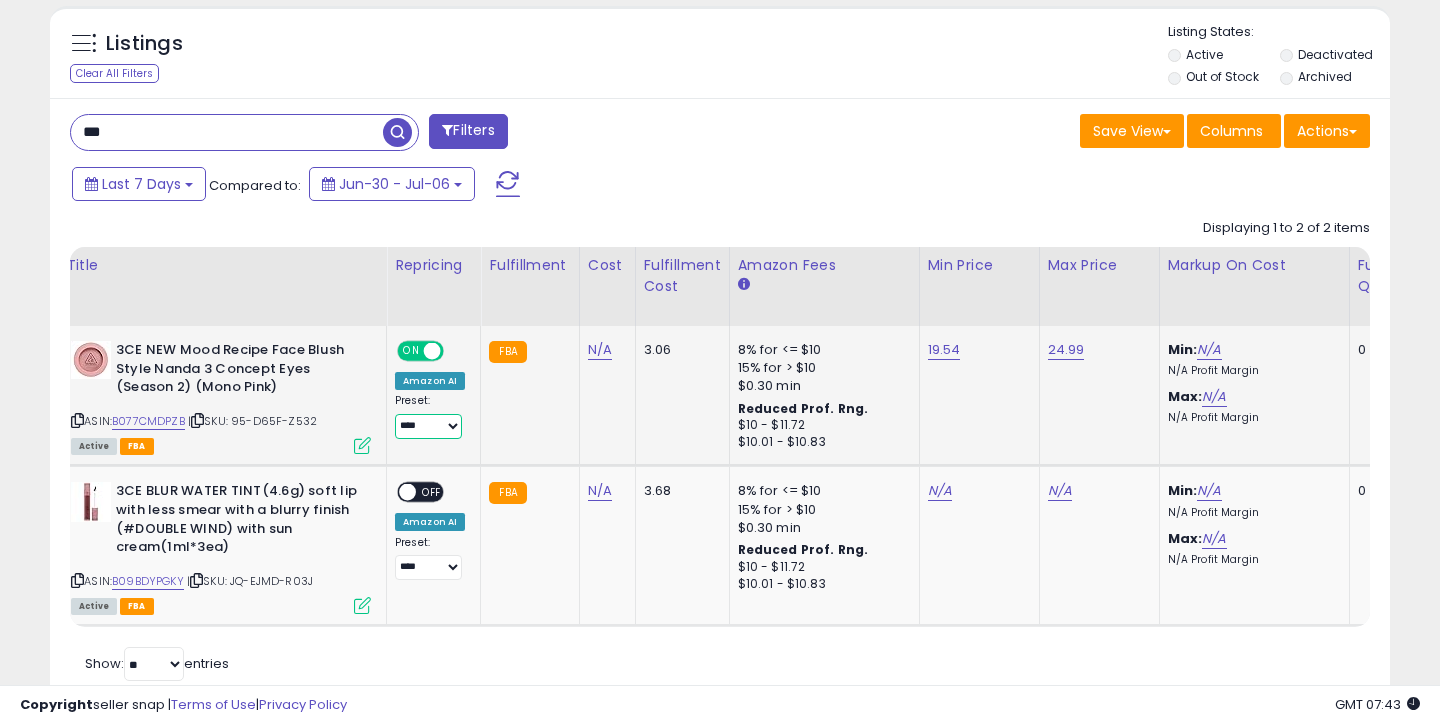 click on "**********" at bounding box center [428, 426] 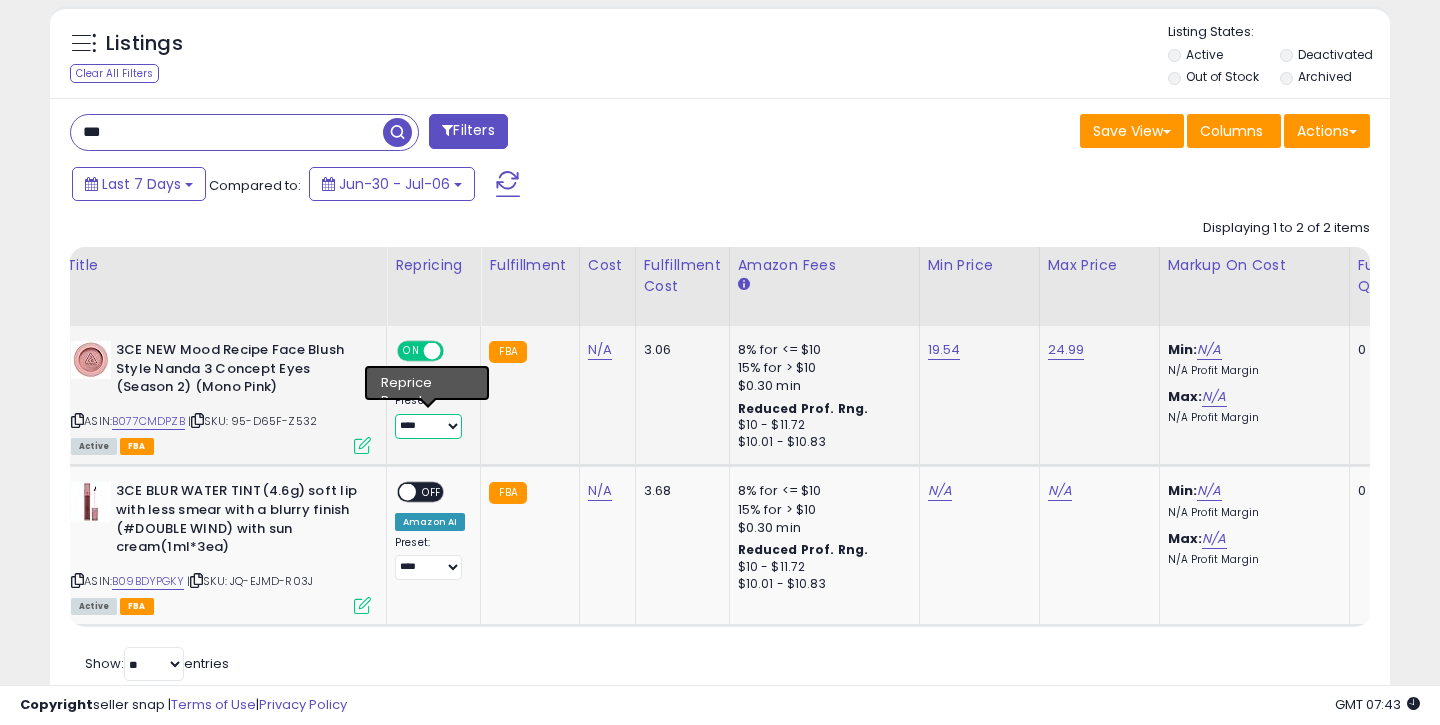 select on "**********" 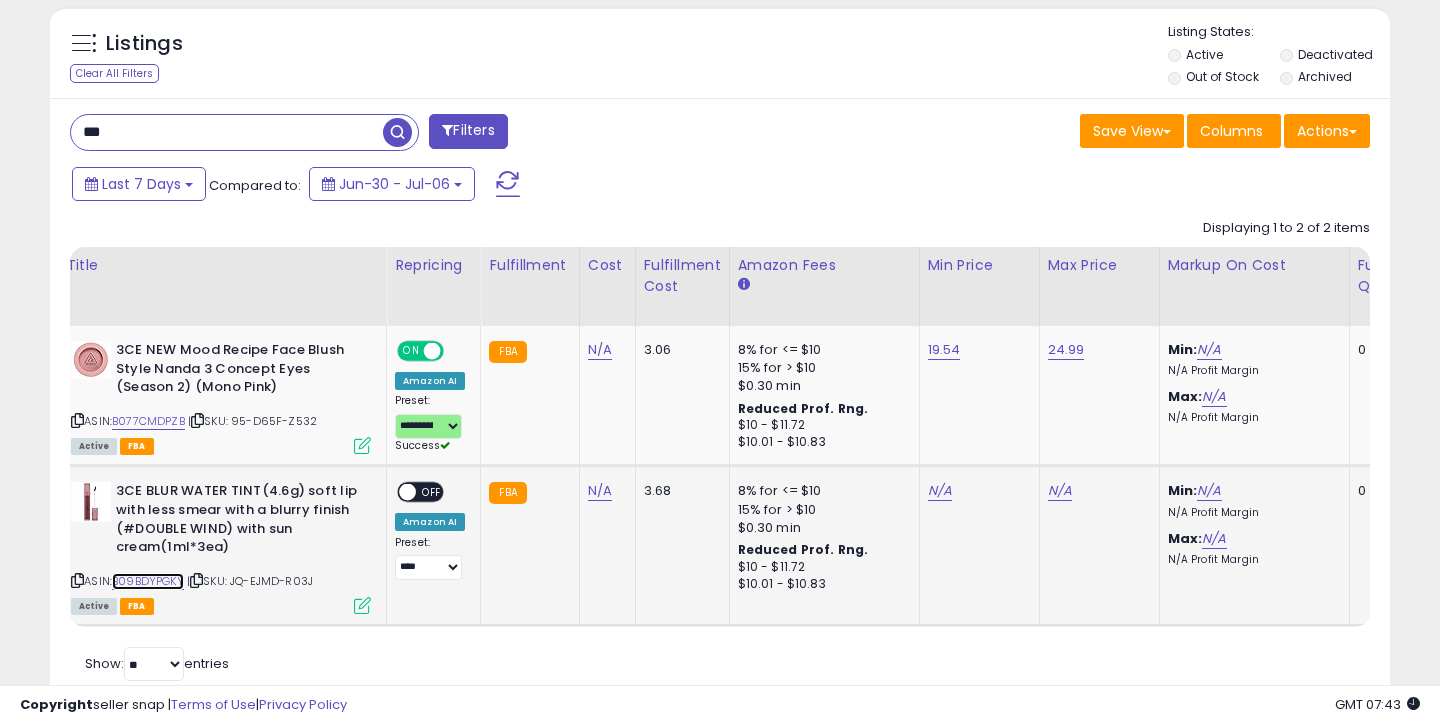click on "B09BDYPGKY" at bounding box center [148, 581] 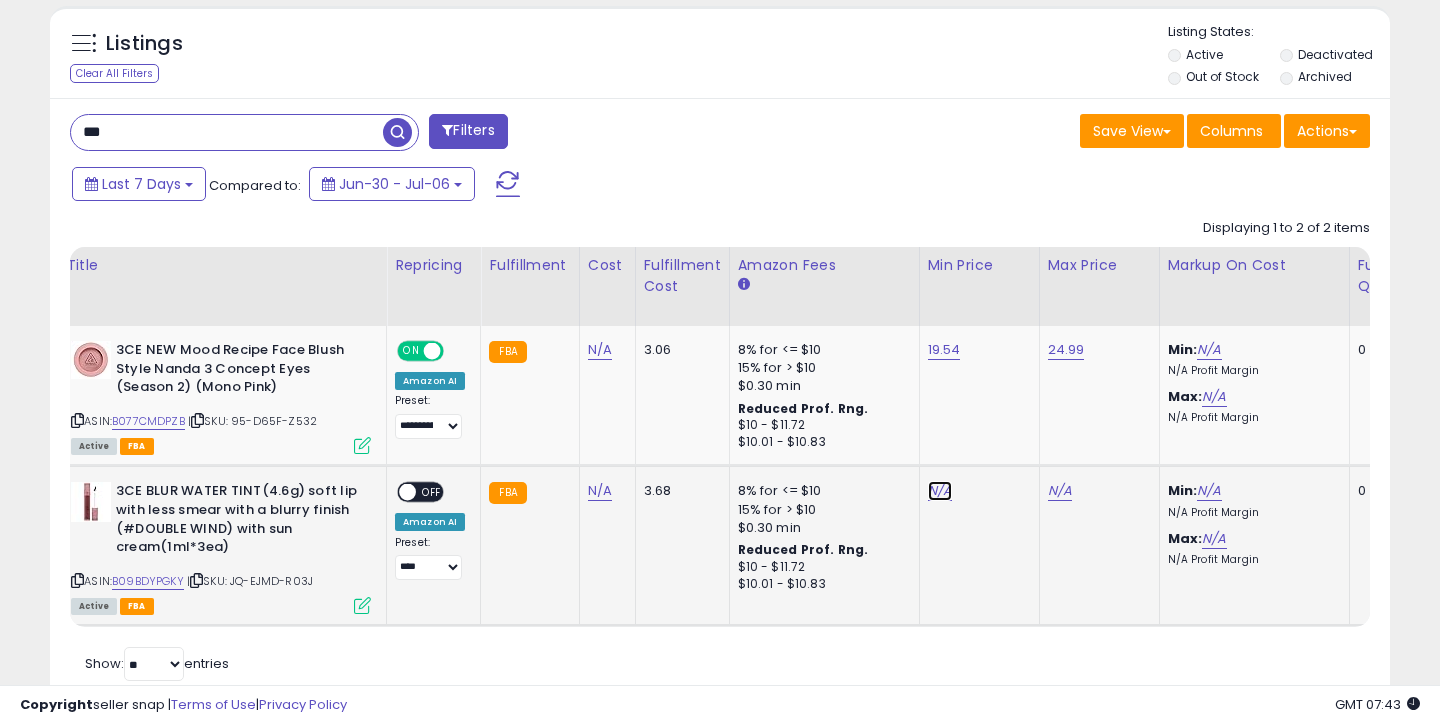 click on "N/A" at bounding box center (940, 491) 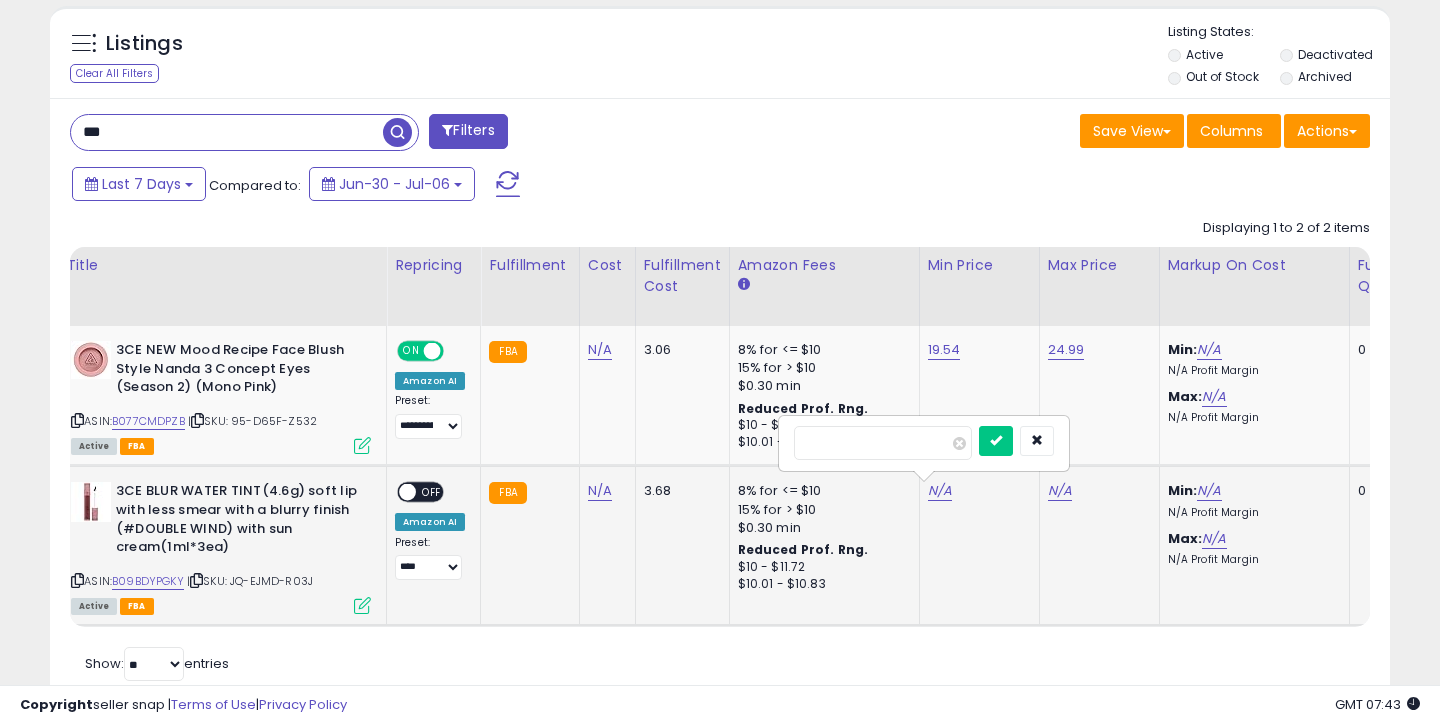 type on "*****" 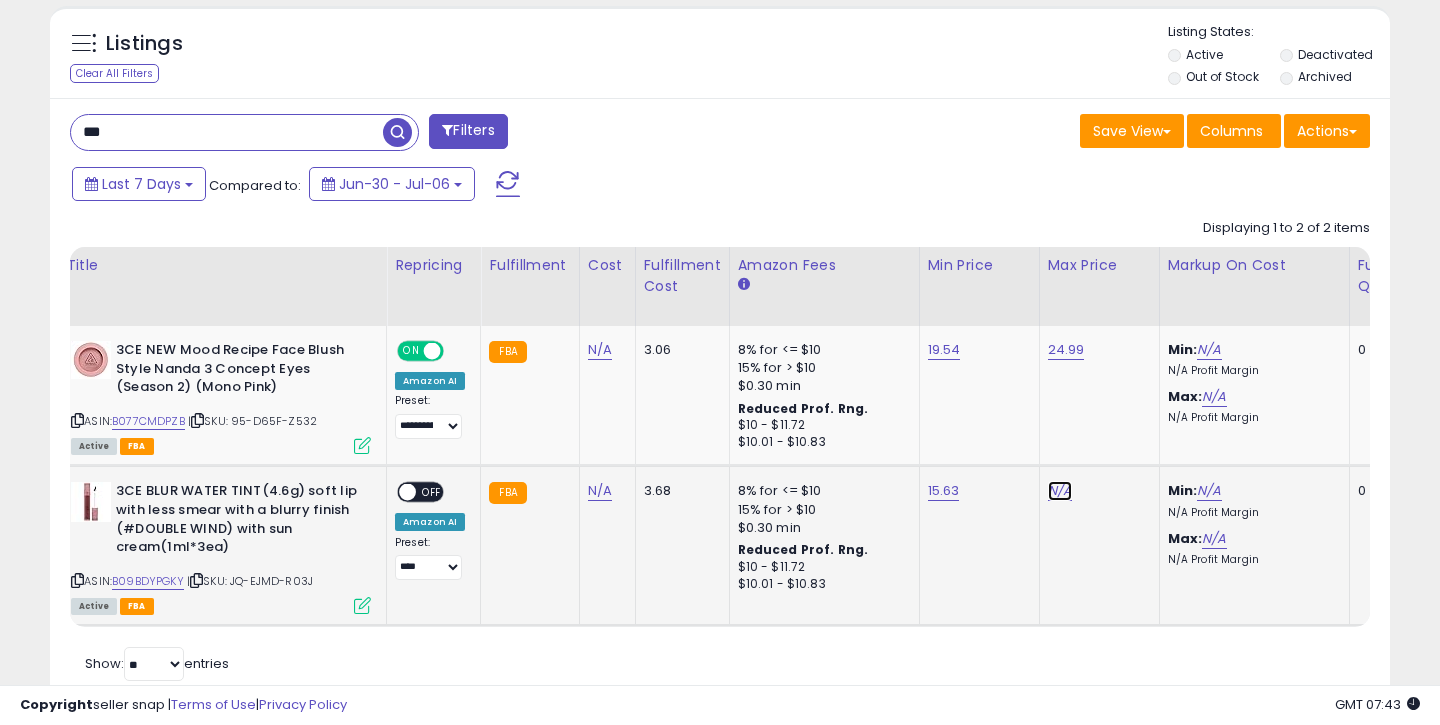 click on "N/A" at bounding box center (1060, 491) 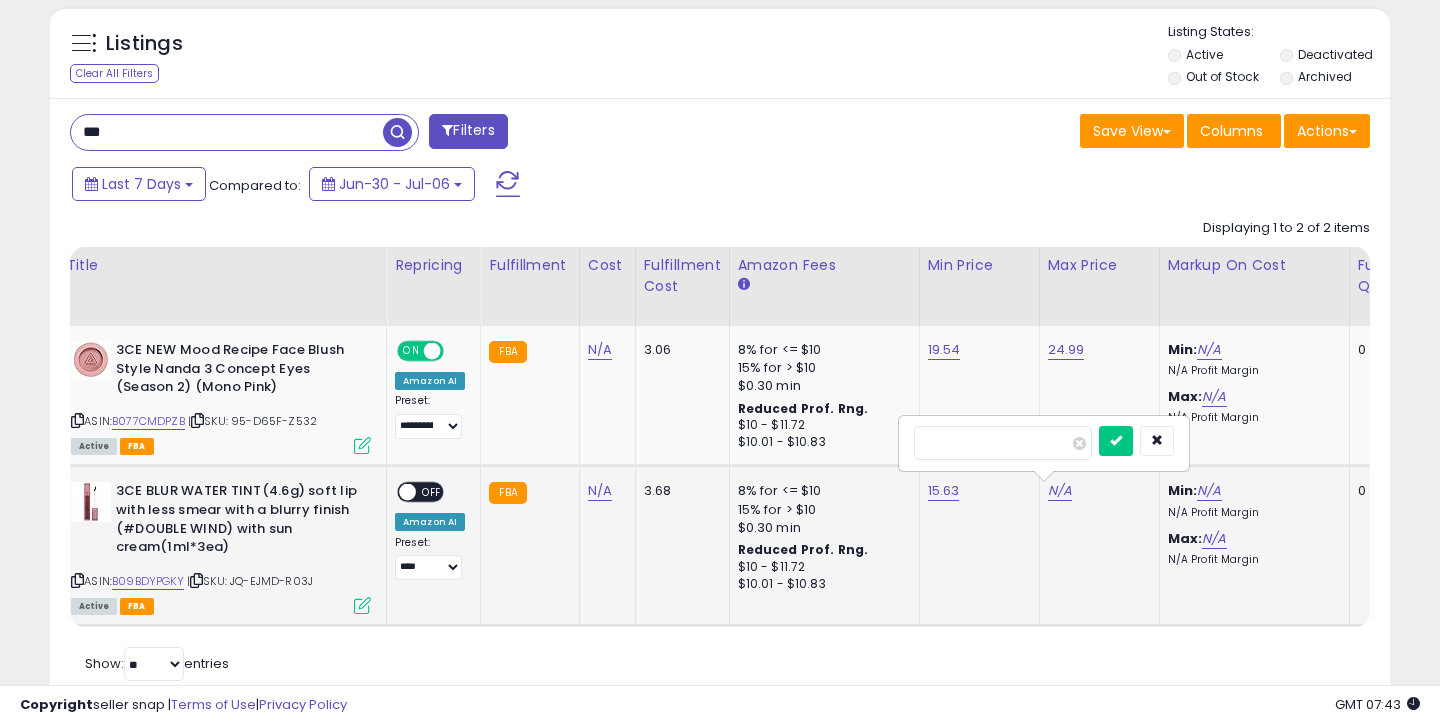 type on "*****" 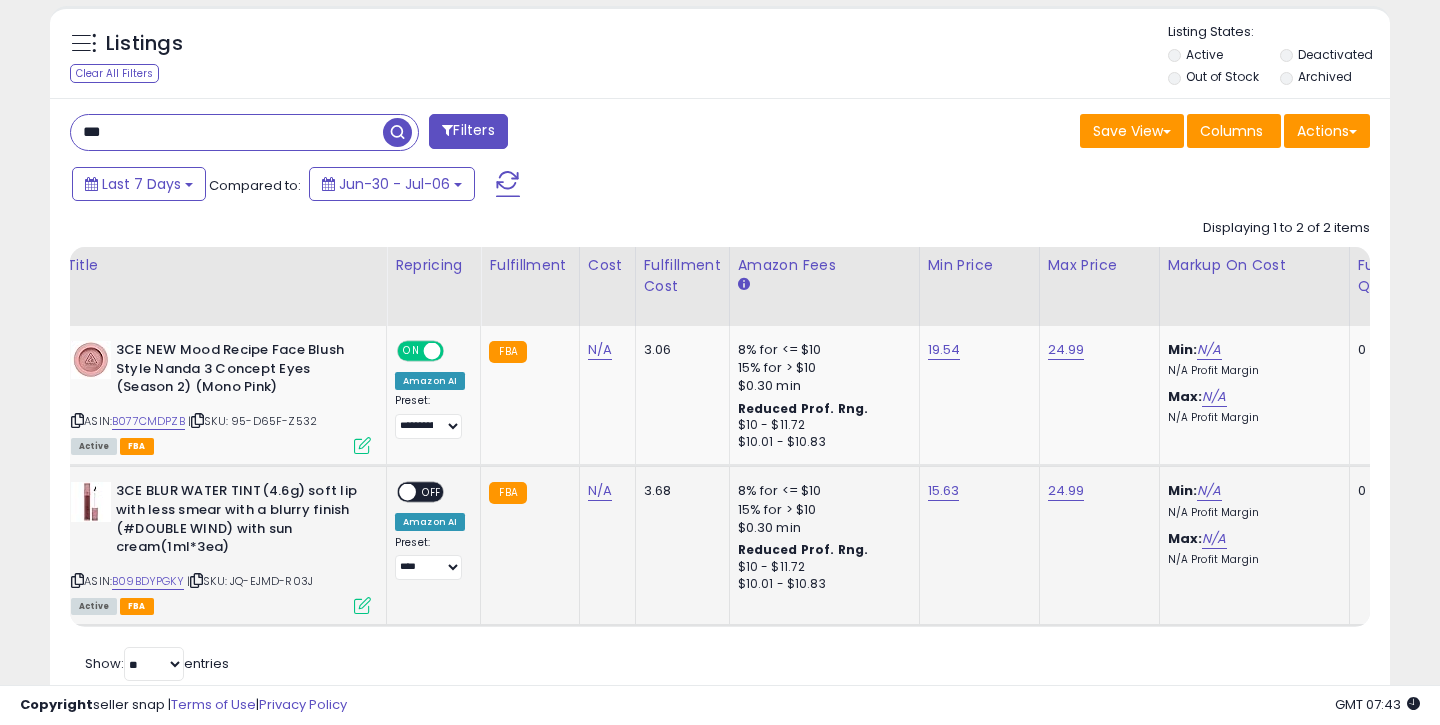 click on "OFF" at bounding box center [432, 492] 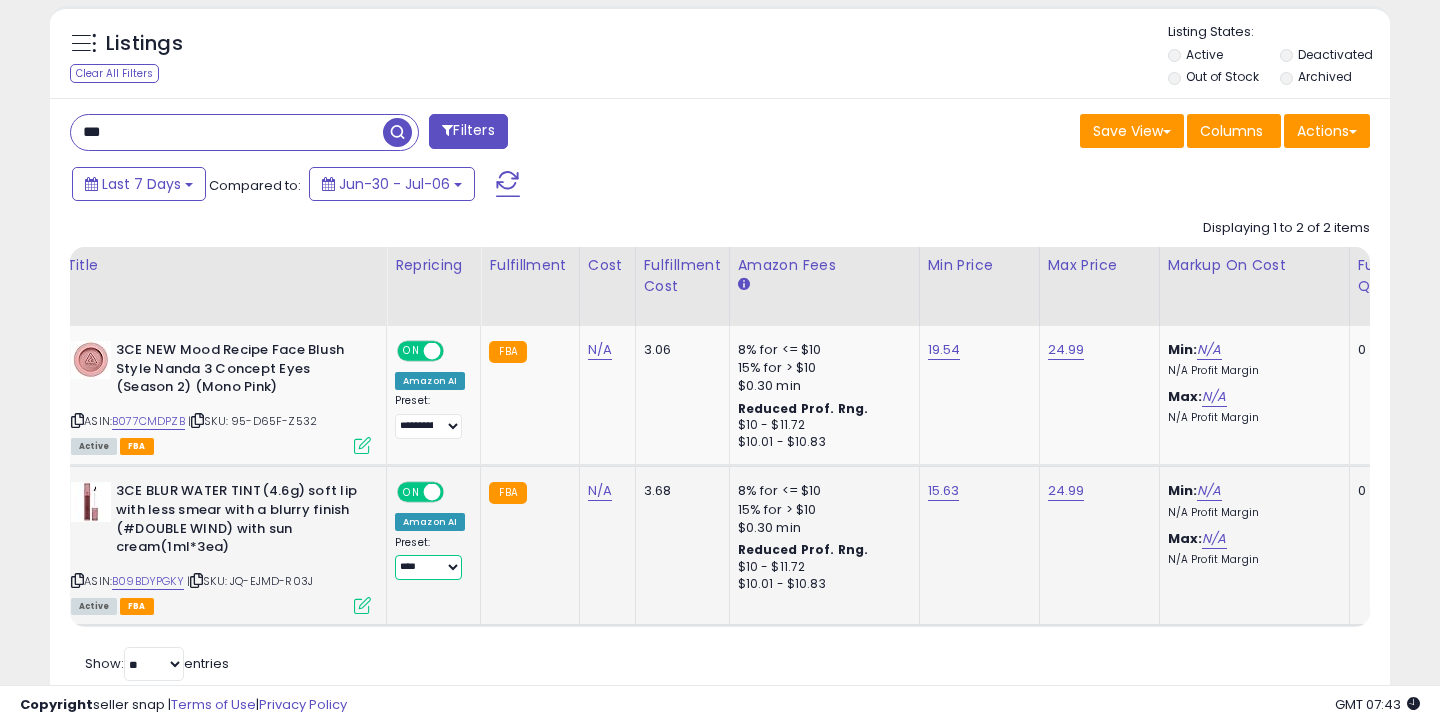 click on "**********" at bounding box center (428, 567) 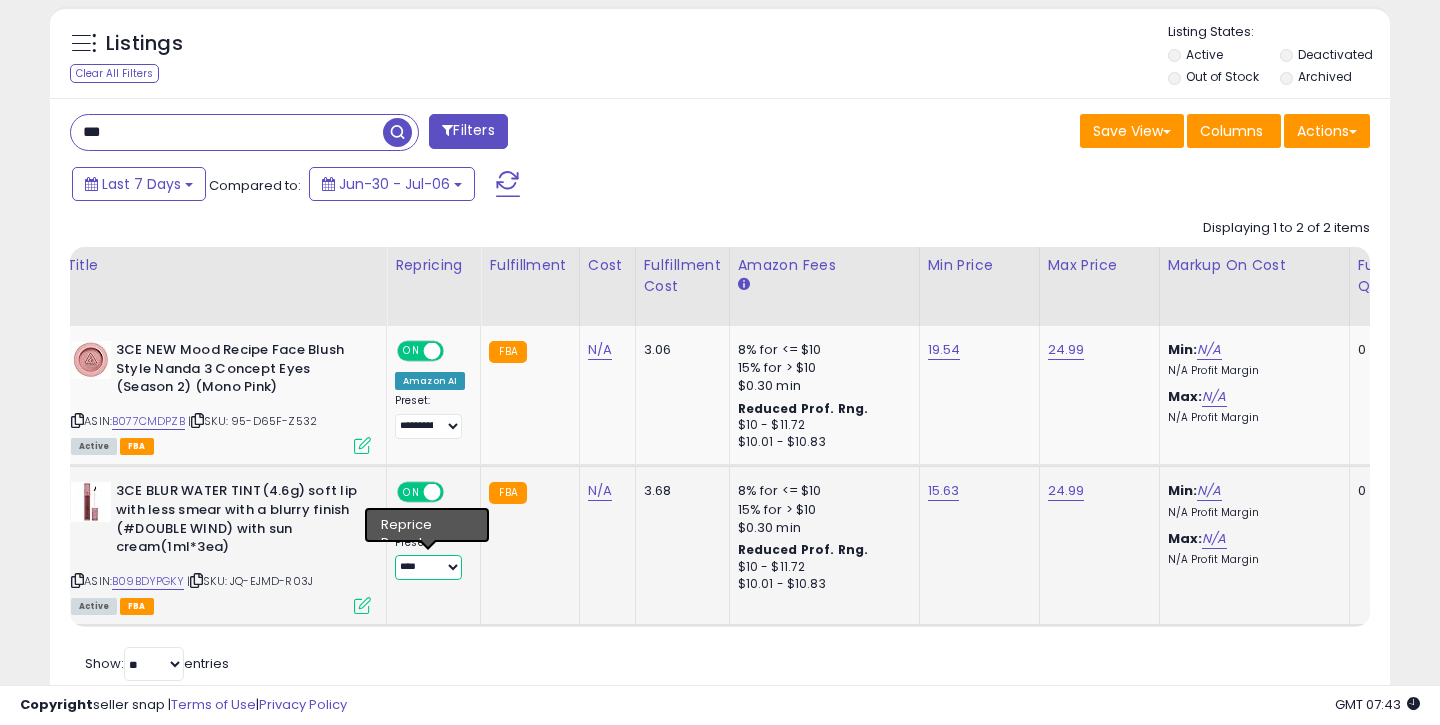 select on "**********" 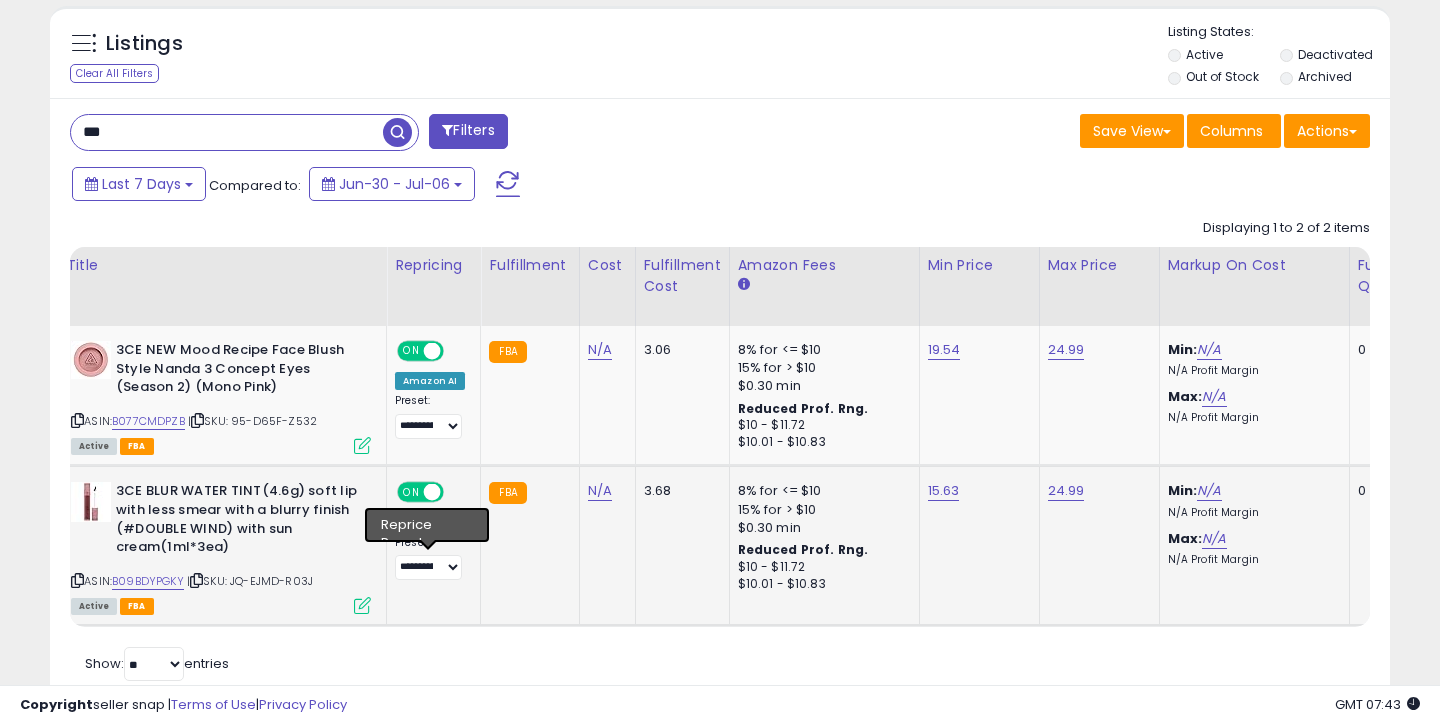 click on "FBA" 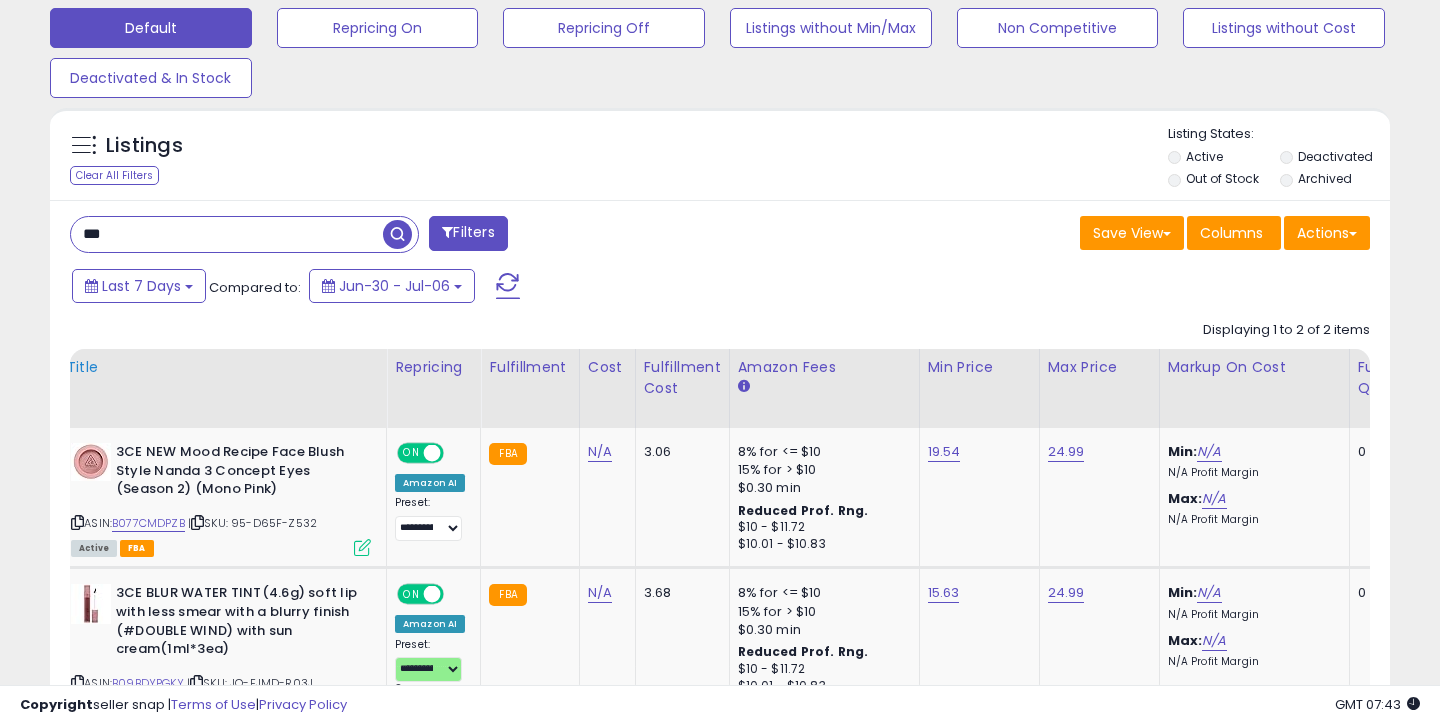 scroll, scrollTop: 613, scrollLeft: 0, axis: vertical 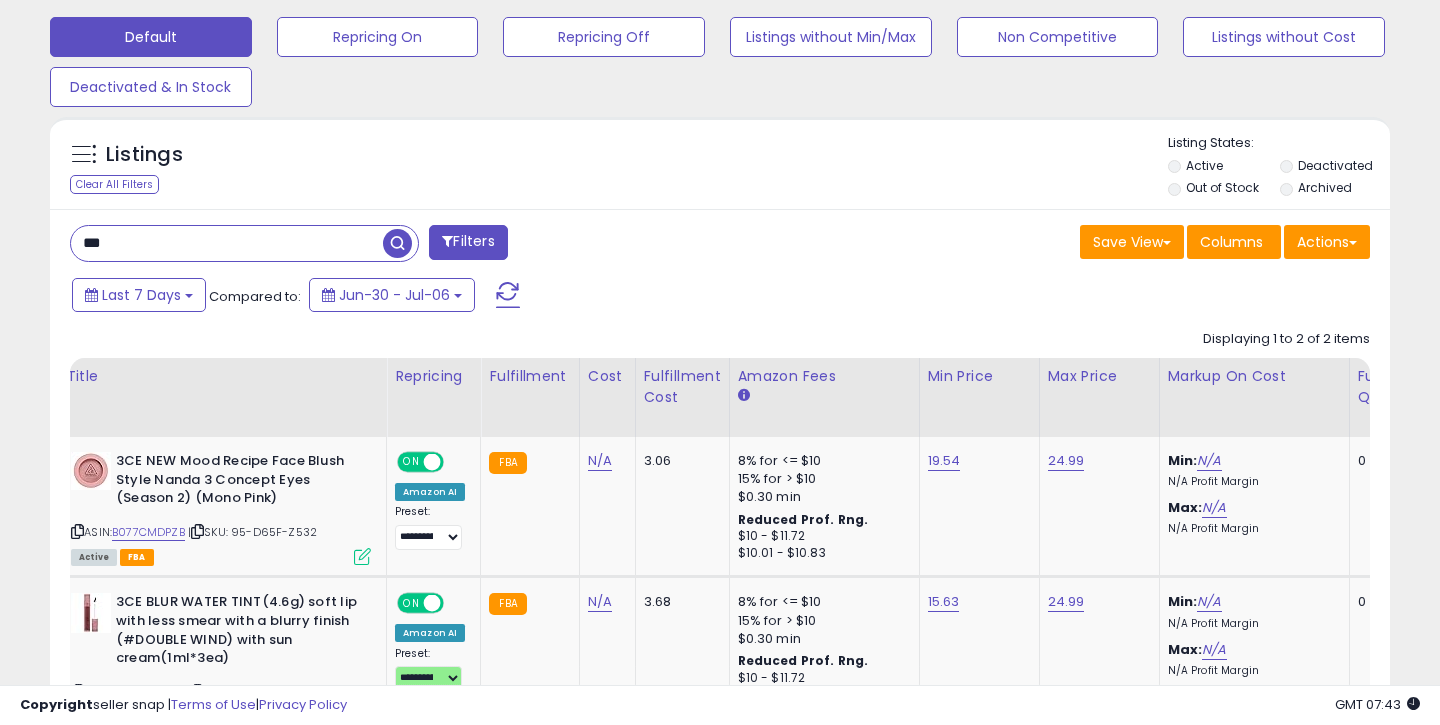 click on "***" at bounding box center (227, 243) 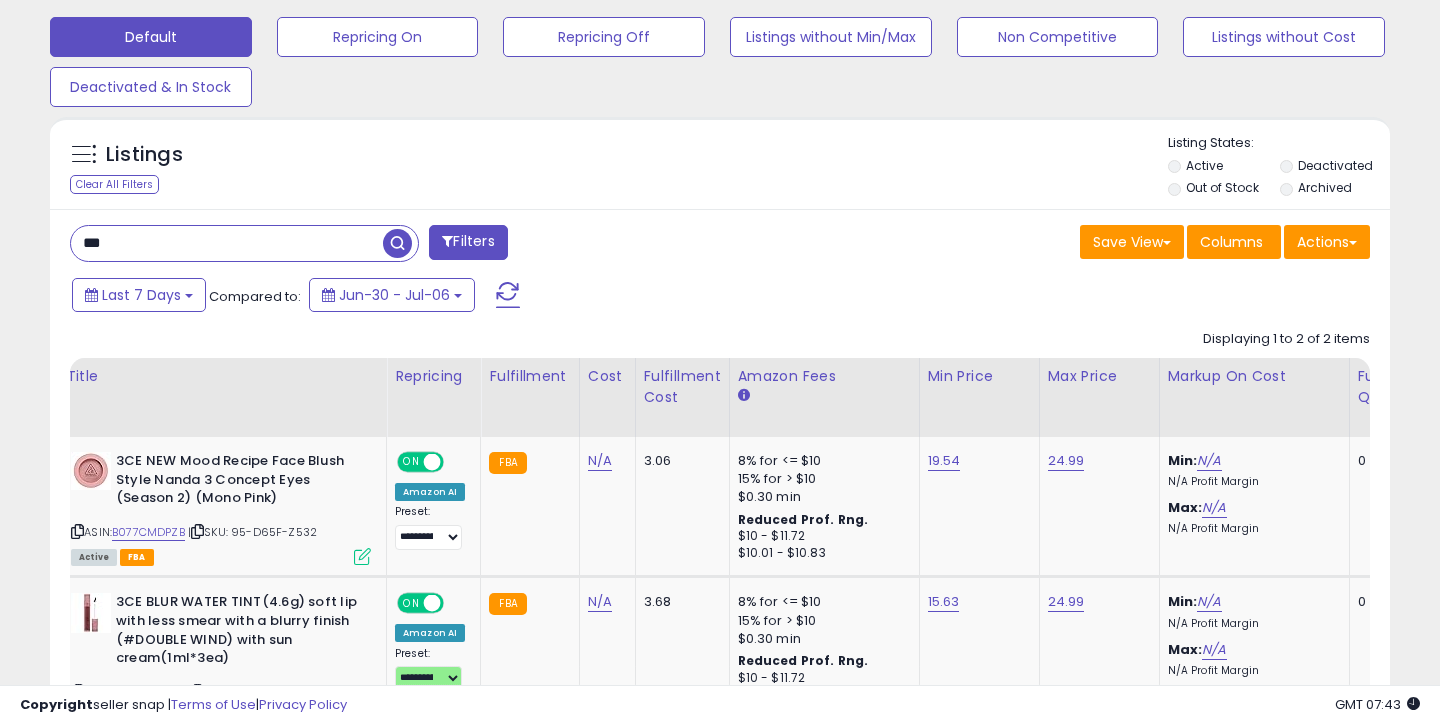 click on "***" at bounding box center [227, 243] 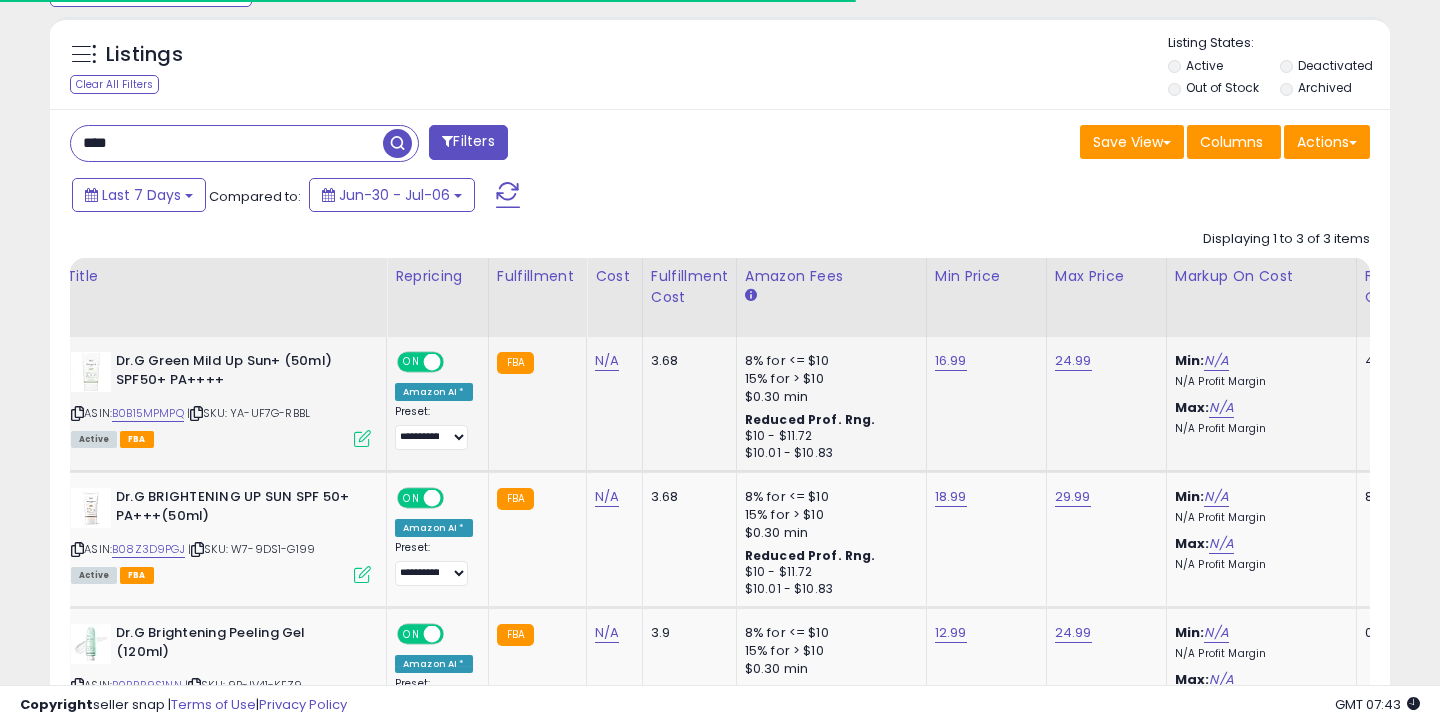 scroll, scrollTop: 702, scrollLeft: 0, axis: vertical 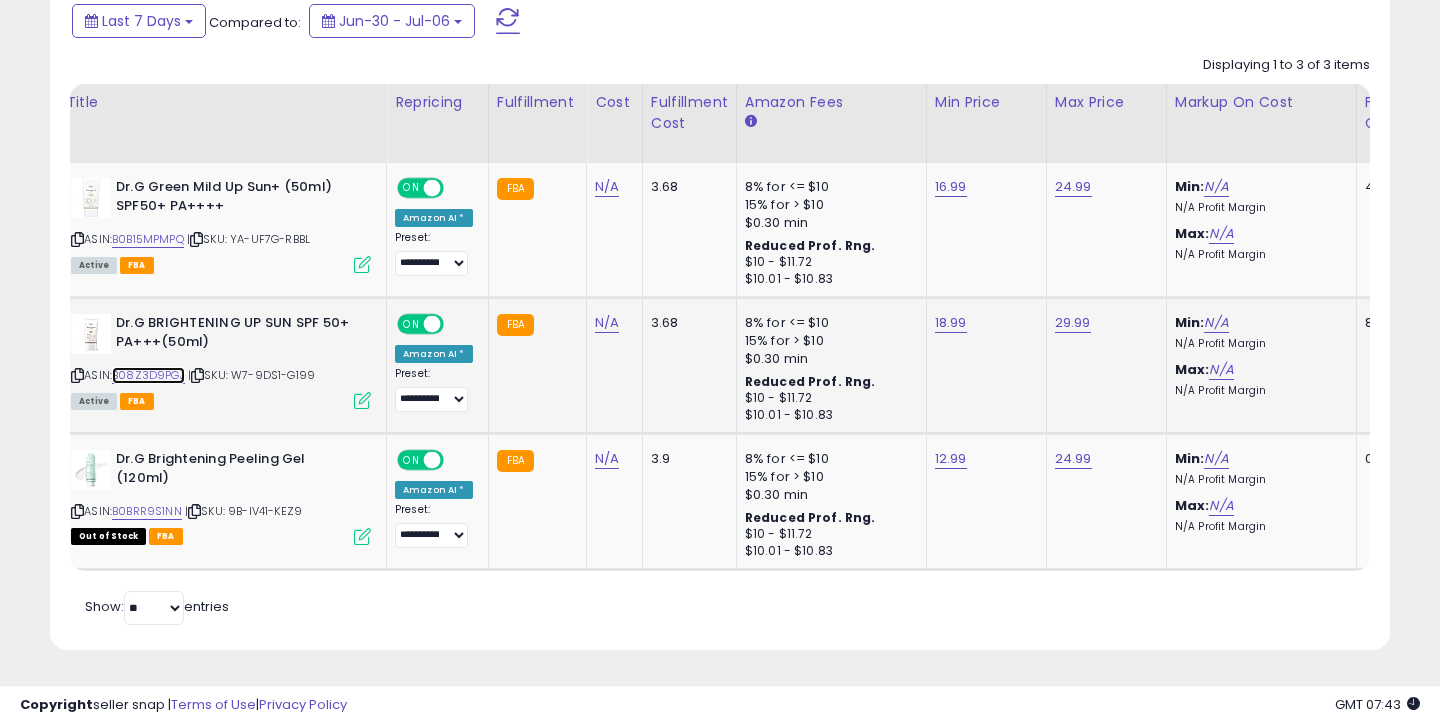 click on "B08Z3D9PGJ" at bounding box center [148, 375] 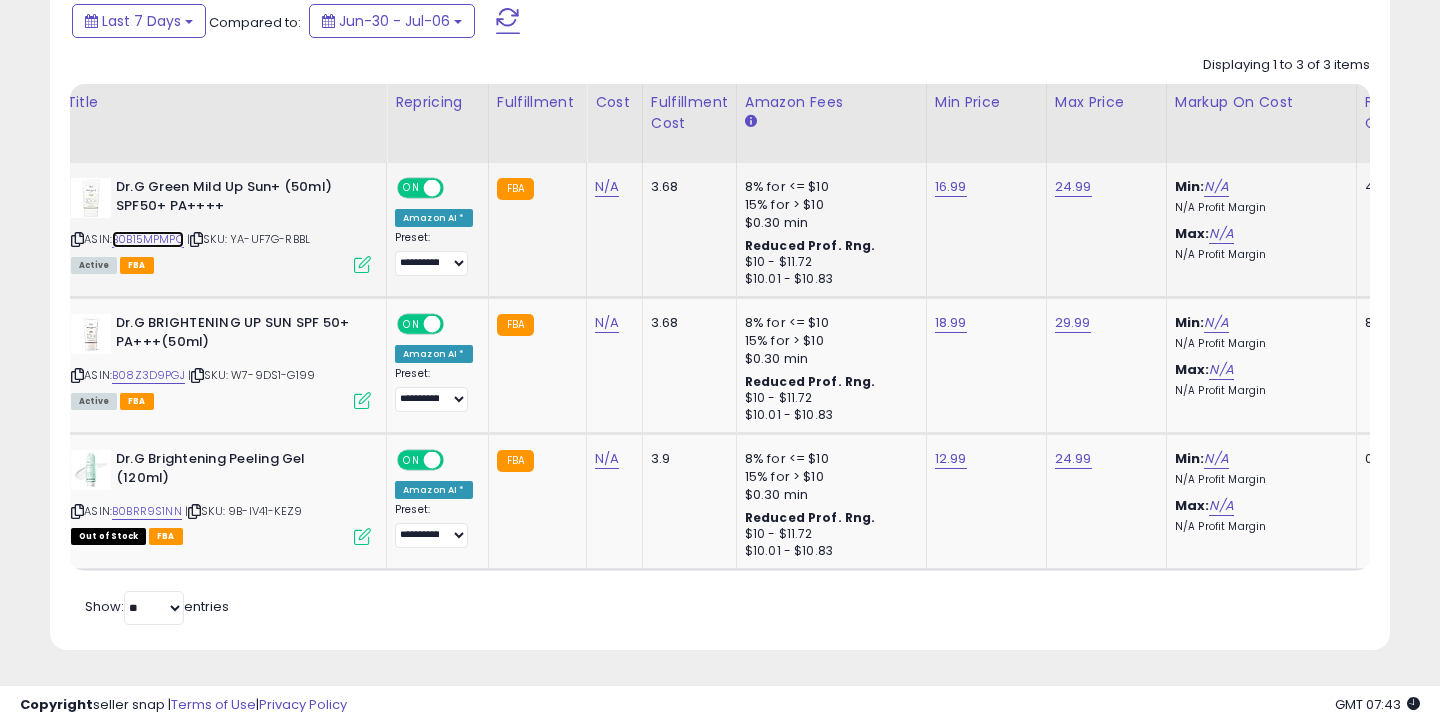 click on "B0B15MPMPQ" at bounding box center [148, 239] 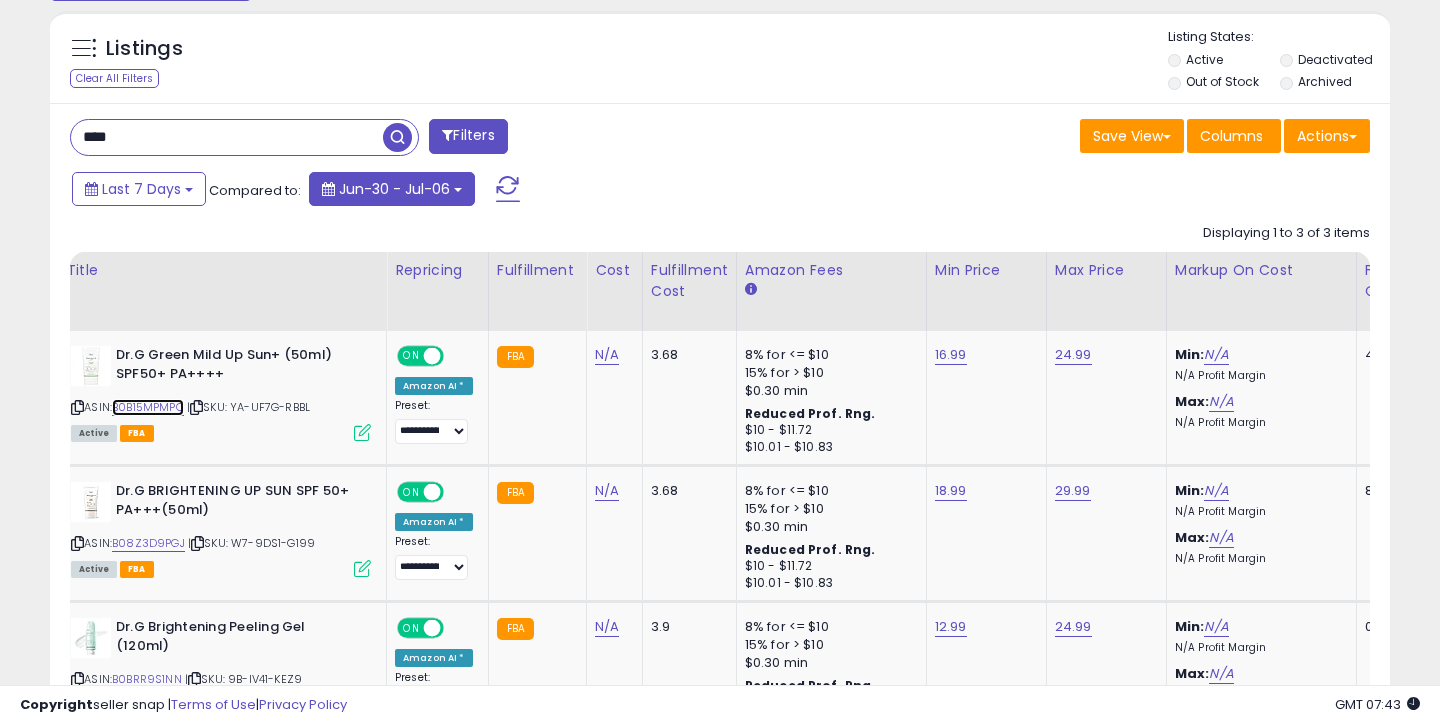 scroll, scrollTop: 658, scrollLeft: 0, axis: vertical 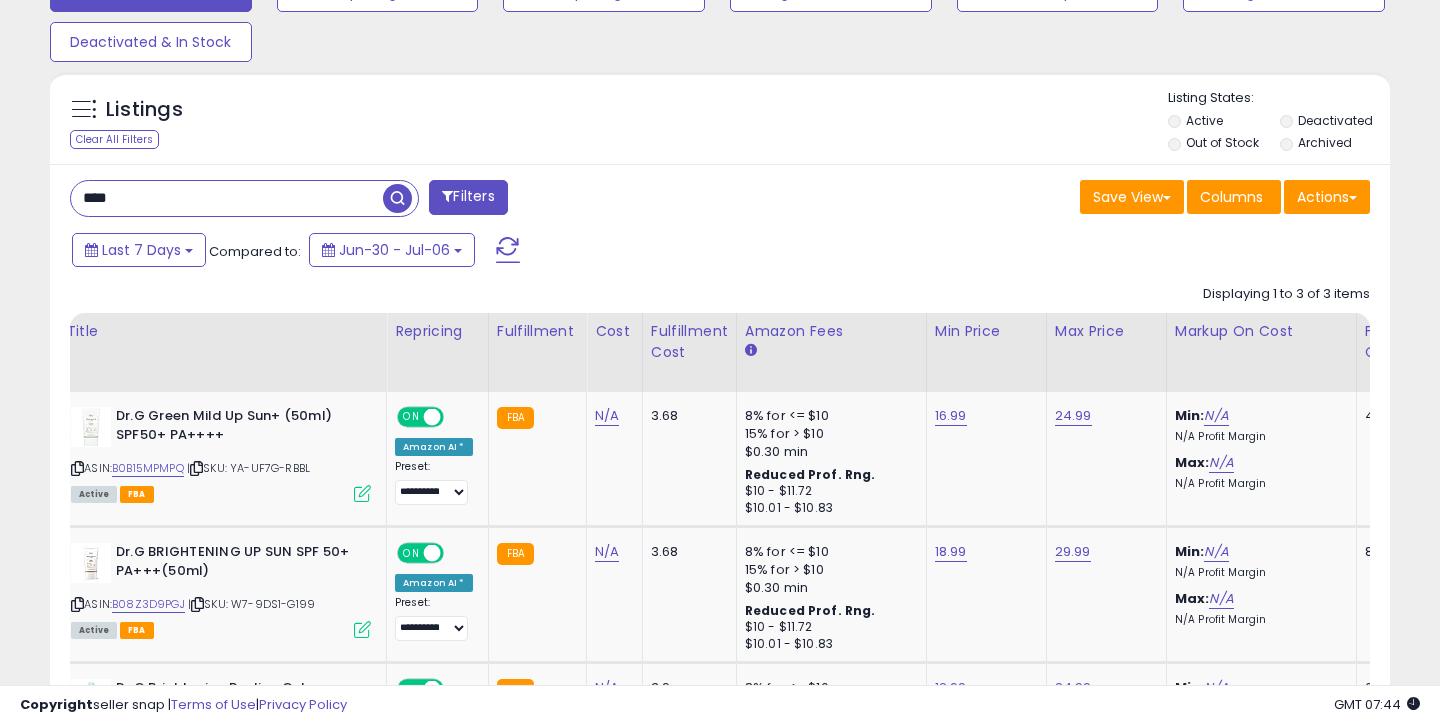 click on "****" at bounding box center [227, 198] 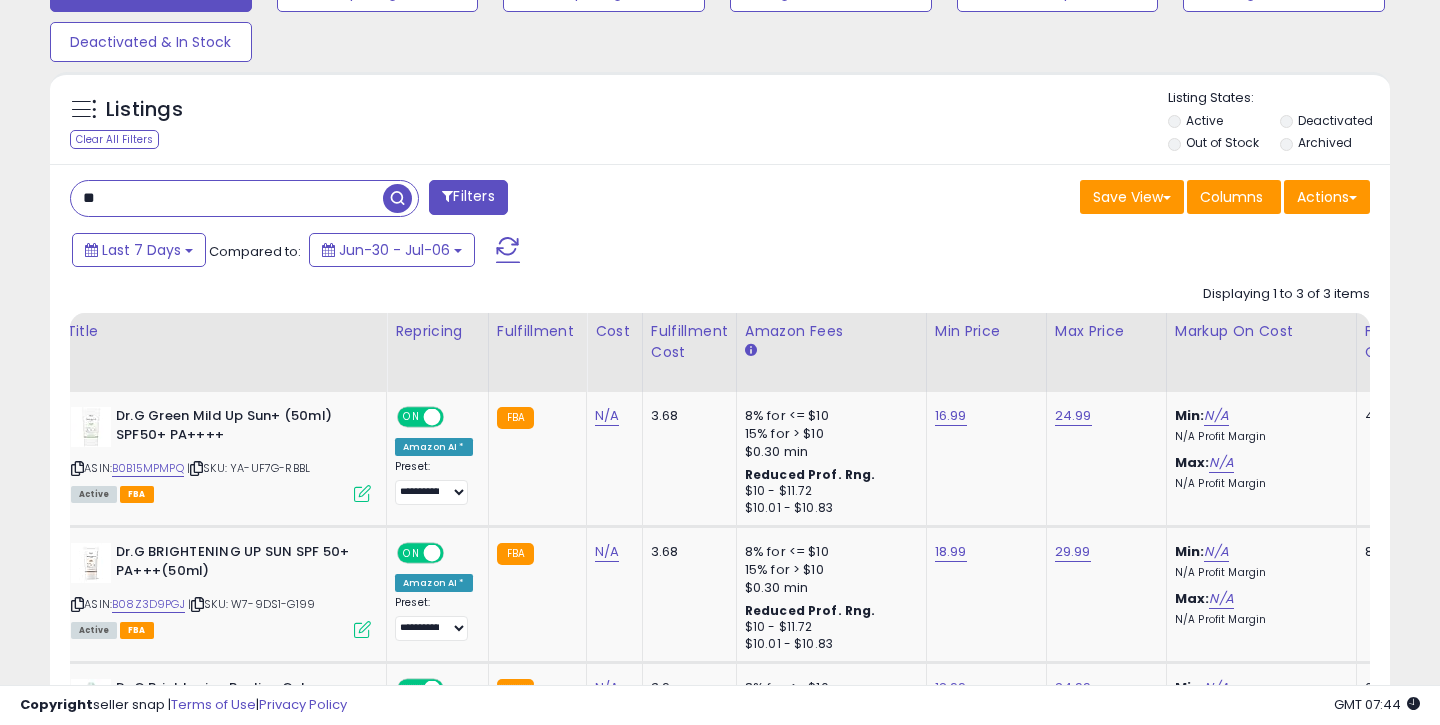 type on "*" 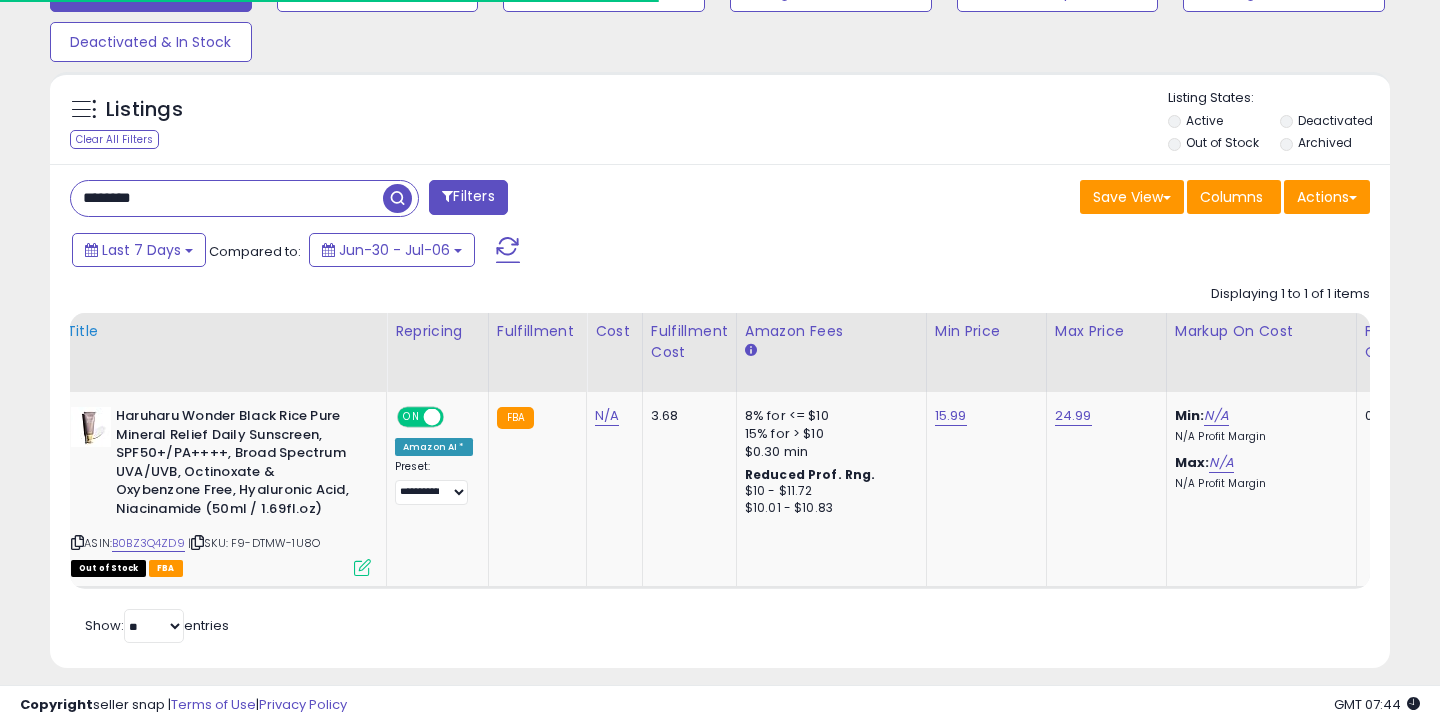 scroll, scrollTop: 676, scrollLeft: 0, axis: vertical 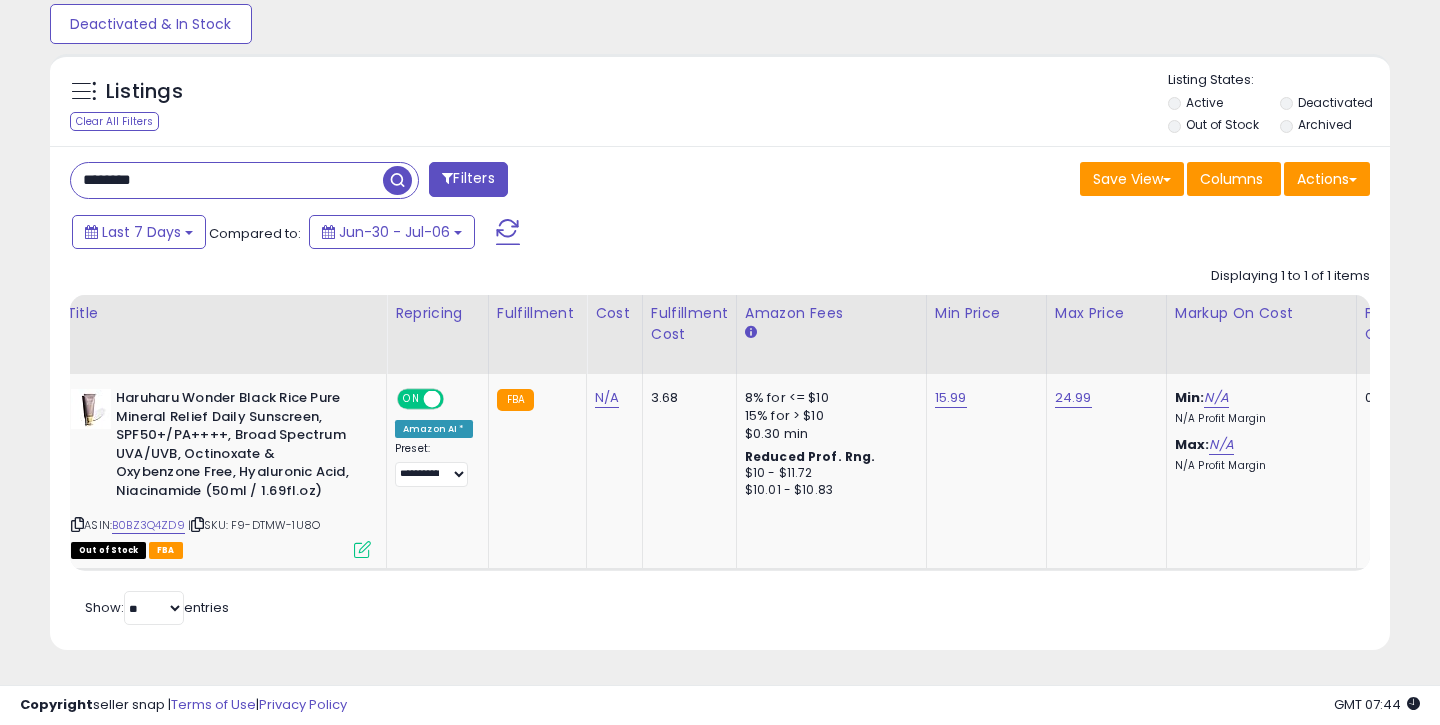 click on "********" at bounding box center [227, 180] 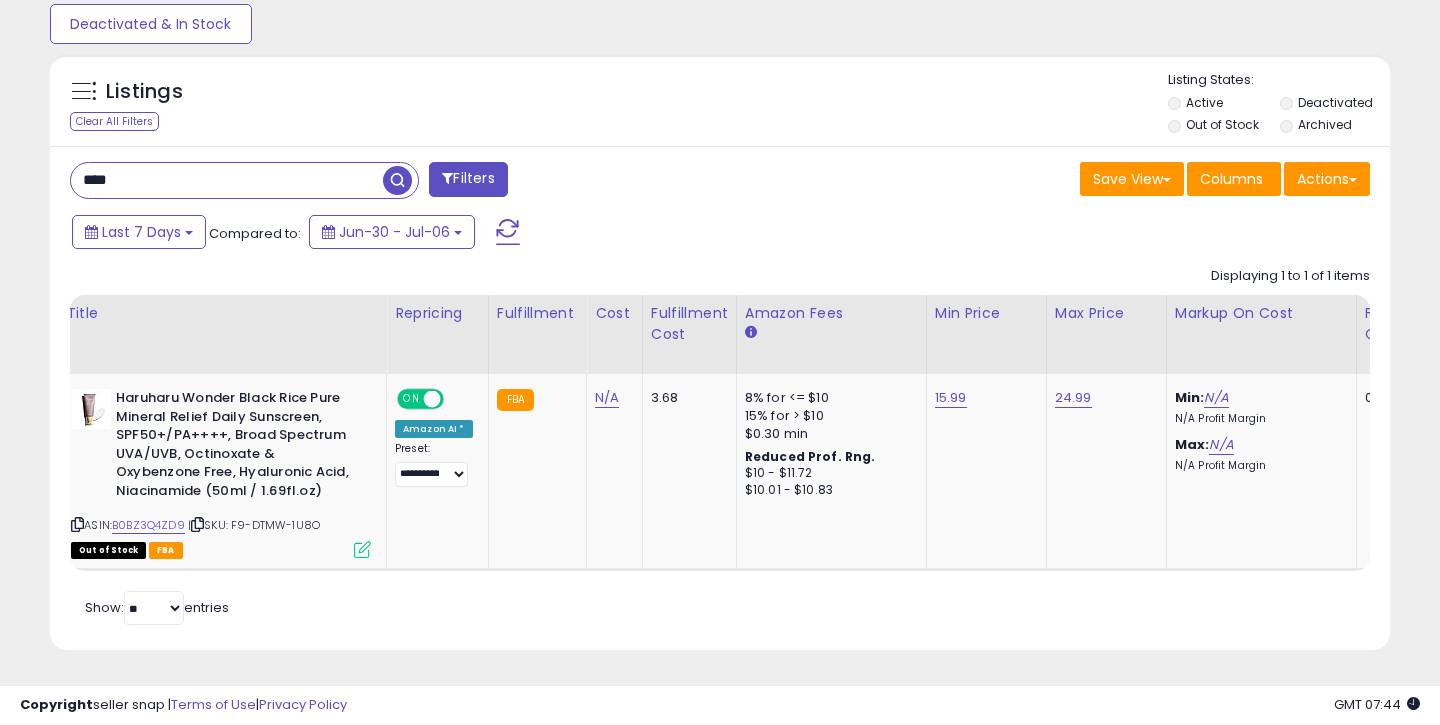 type on "****" 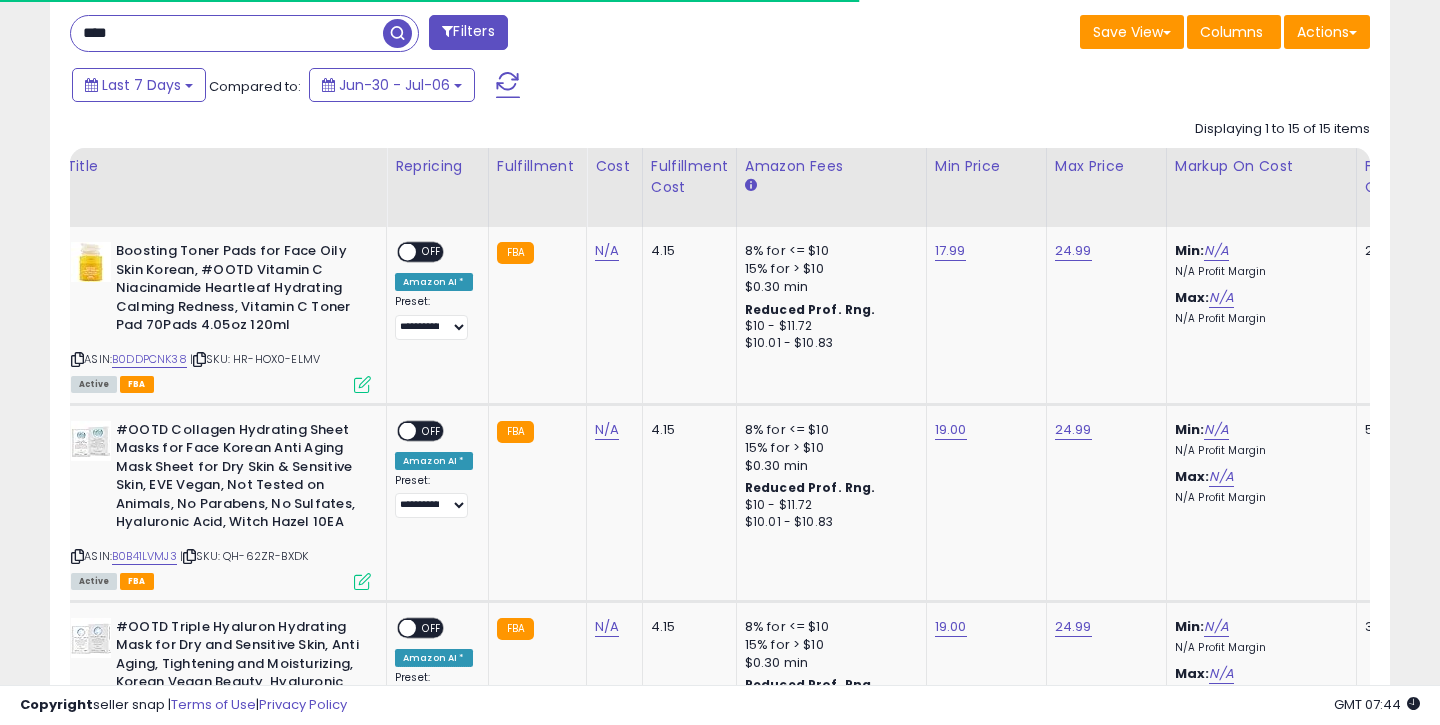 scroll, scrollTop: 825, scrollLeft: 0, axis: vertical 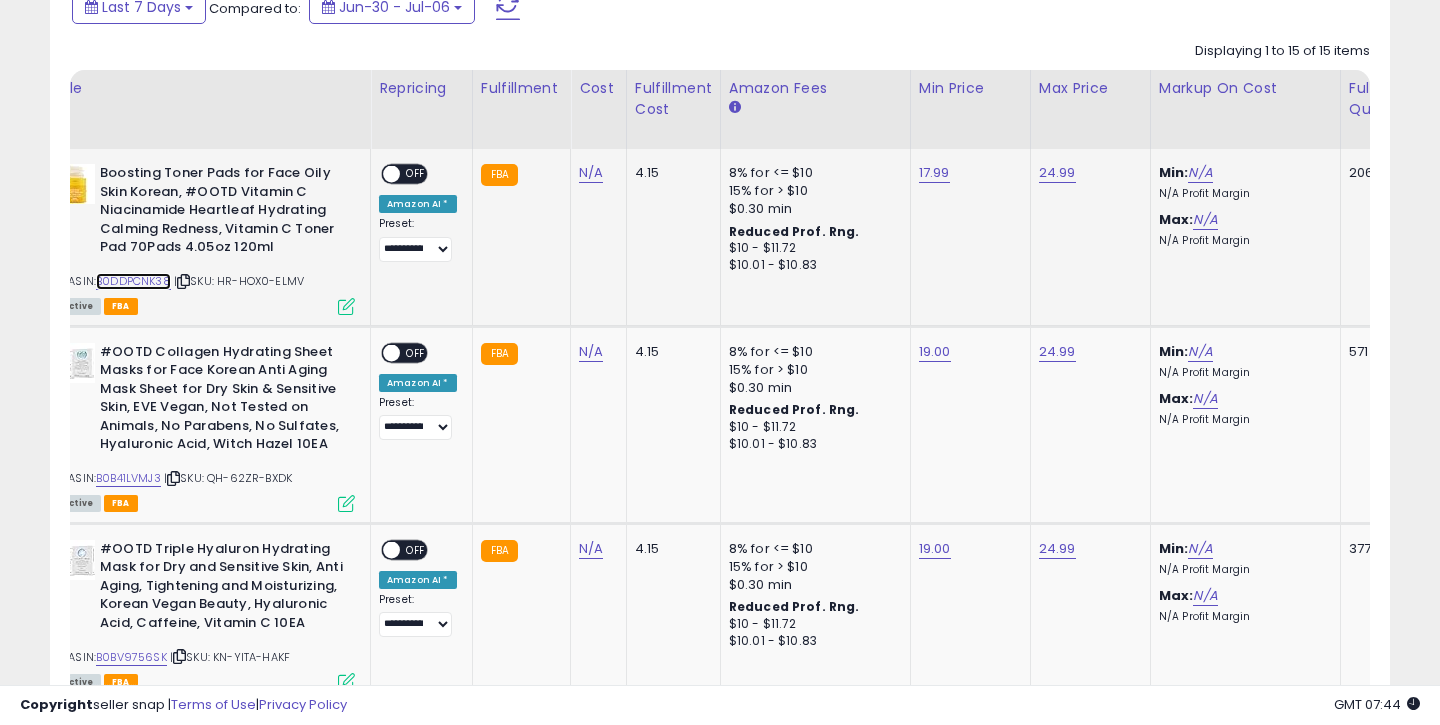 click on "B0DDPCNK38" at bounding box center [133, 281] 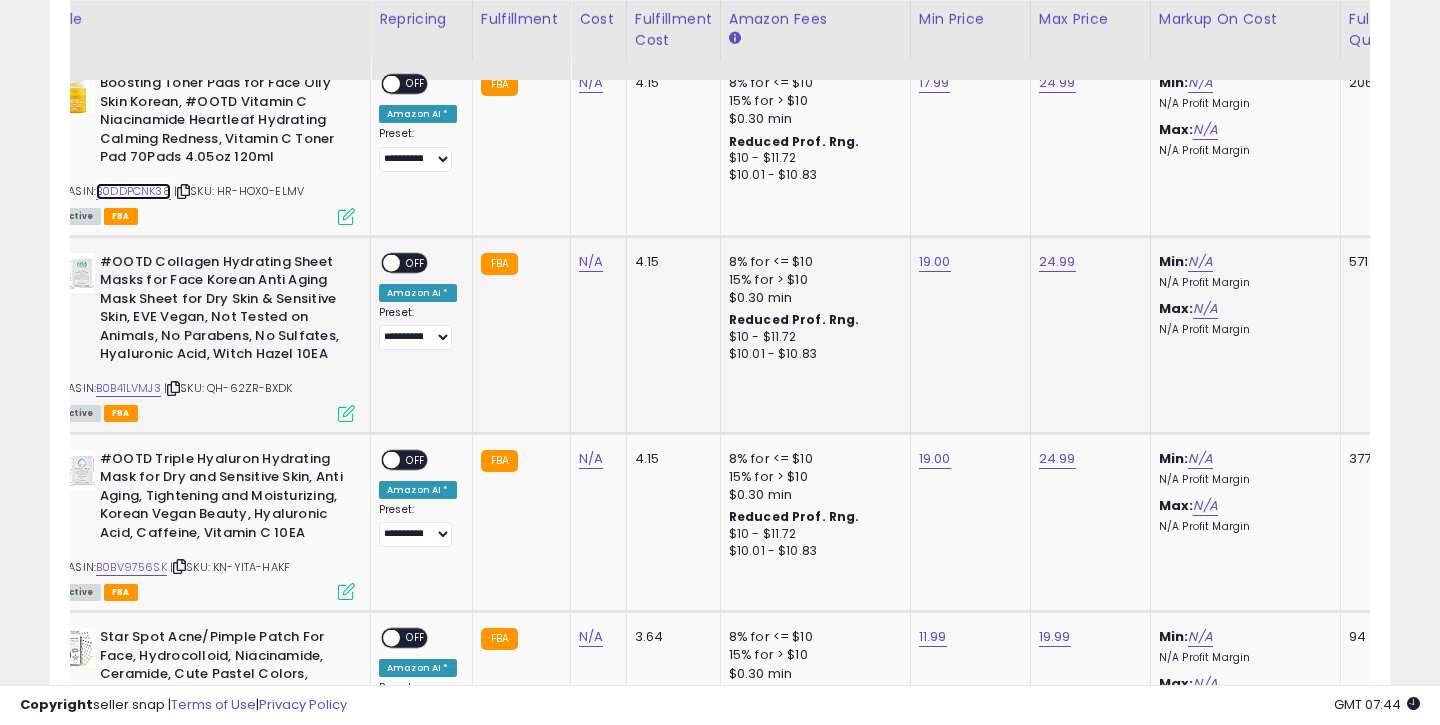 scroll, scrollTop: 992, scrollLeft: 0, axis: vertical 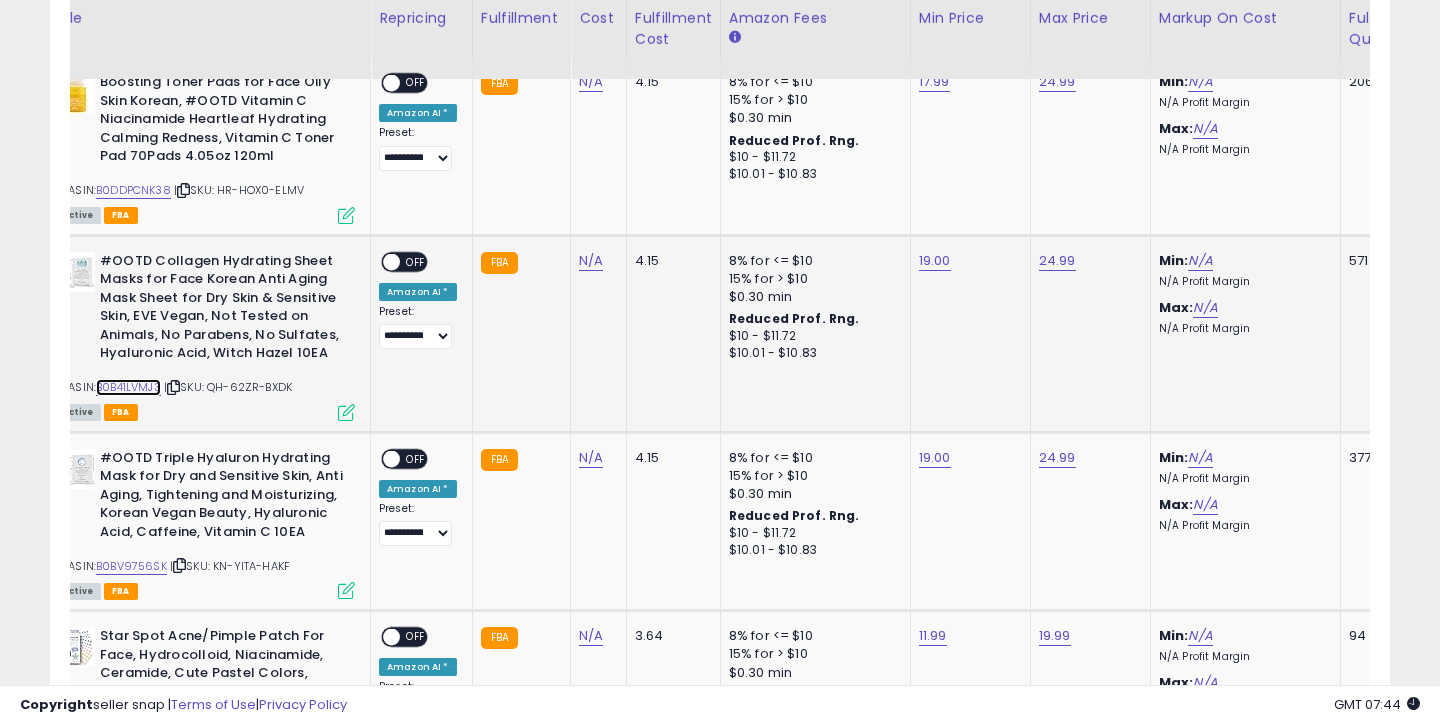 click on "B0B41LVMJ3" at bounding box center (128, 387) 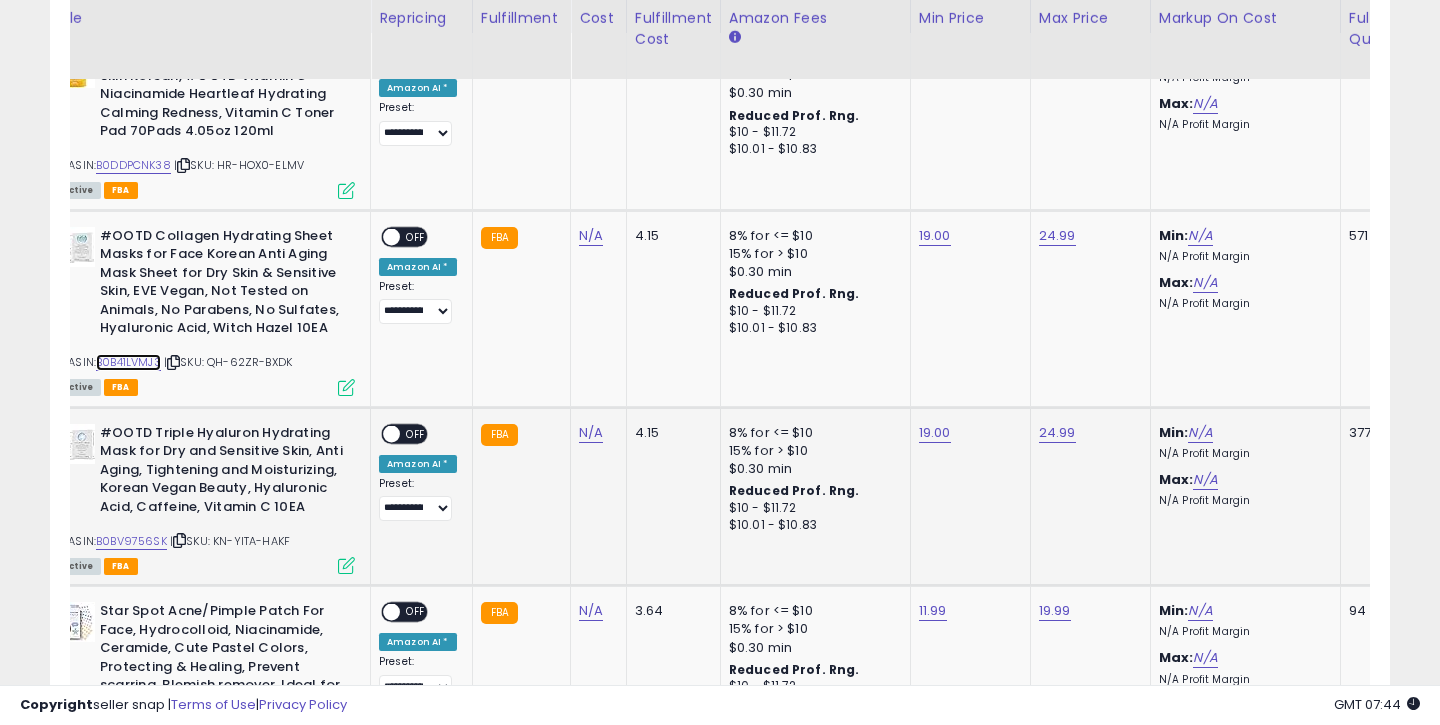 scroll, scrollTop: 1020, scrollLeft: 0, axis: vertical 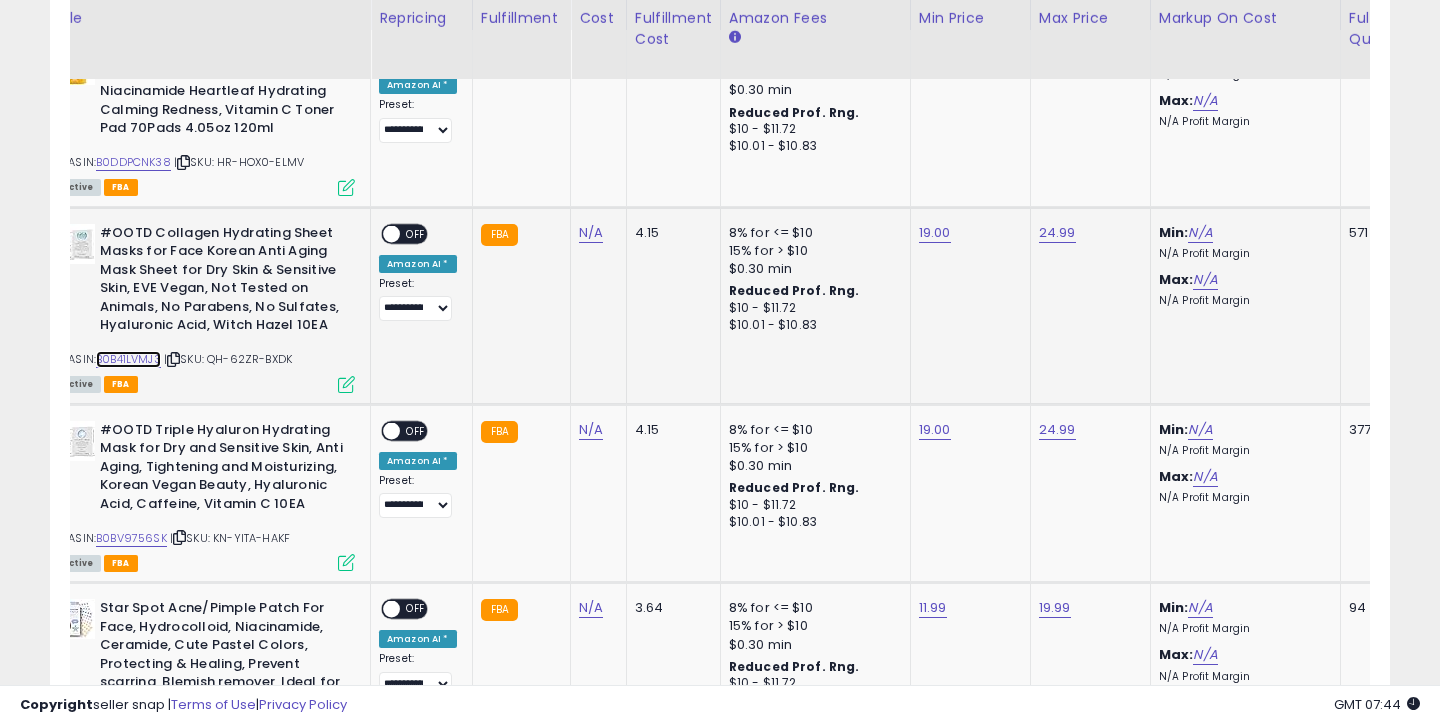 click on "B0B41LVMJ3" at bounding box center (128, 359) 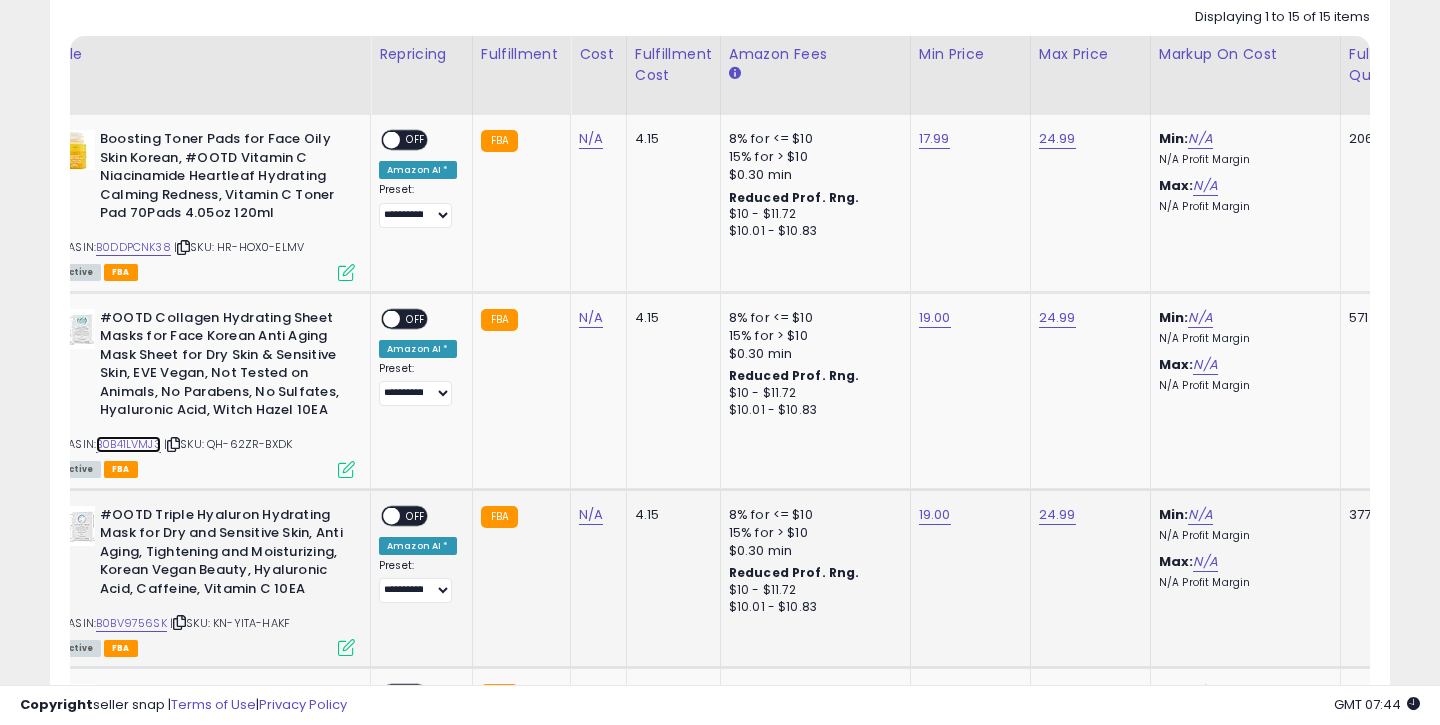 scroll, scrollTop: 931, scrollLeft: 0, axis: vertical 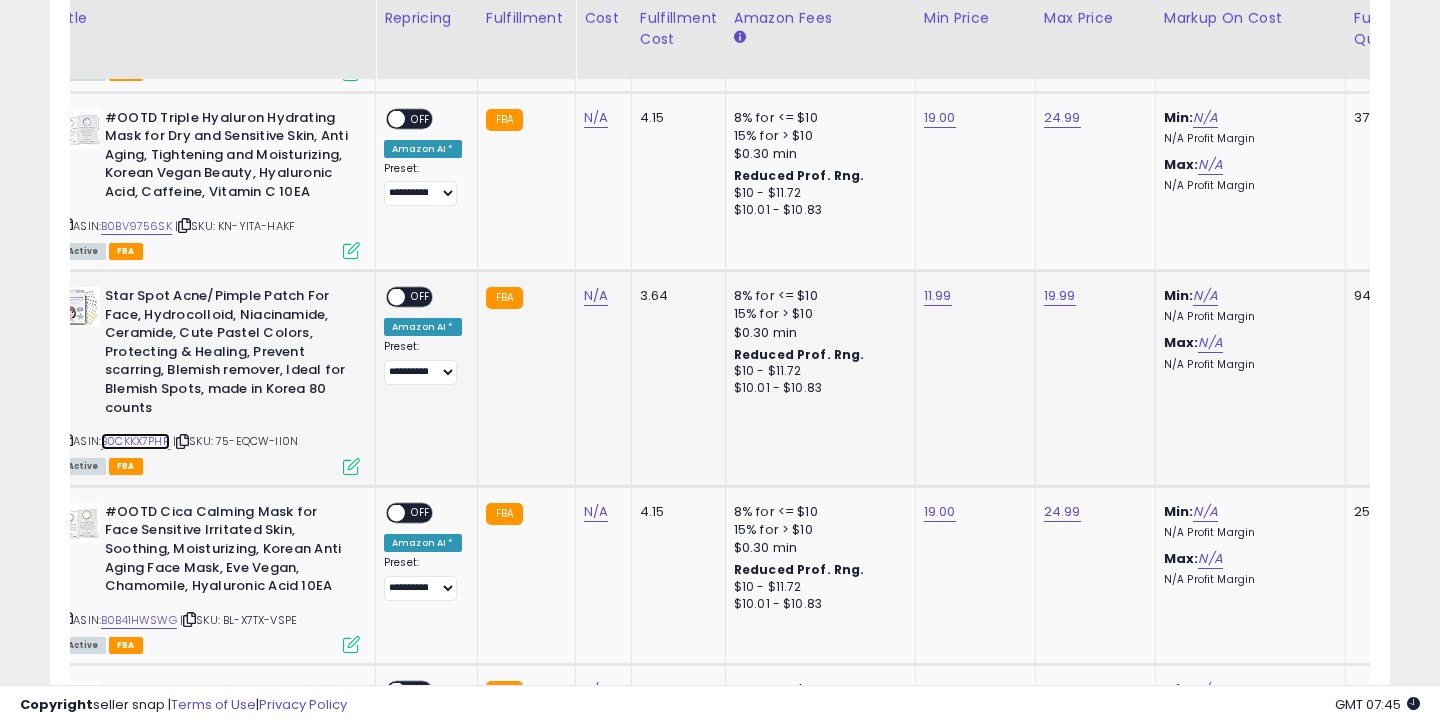 click on "B0CKKX7PHR" at bounding box center (135, 441) 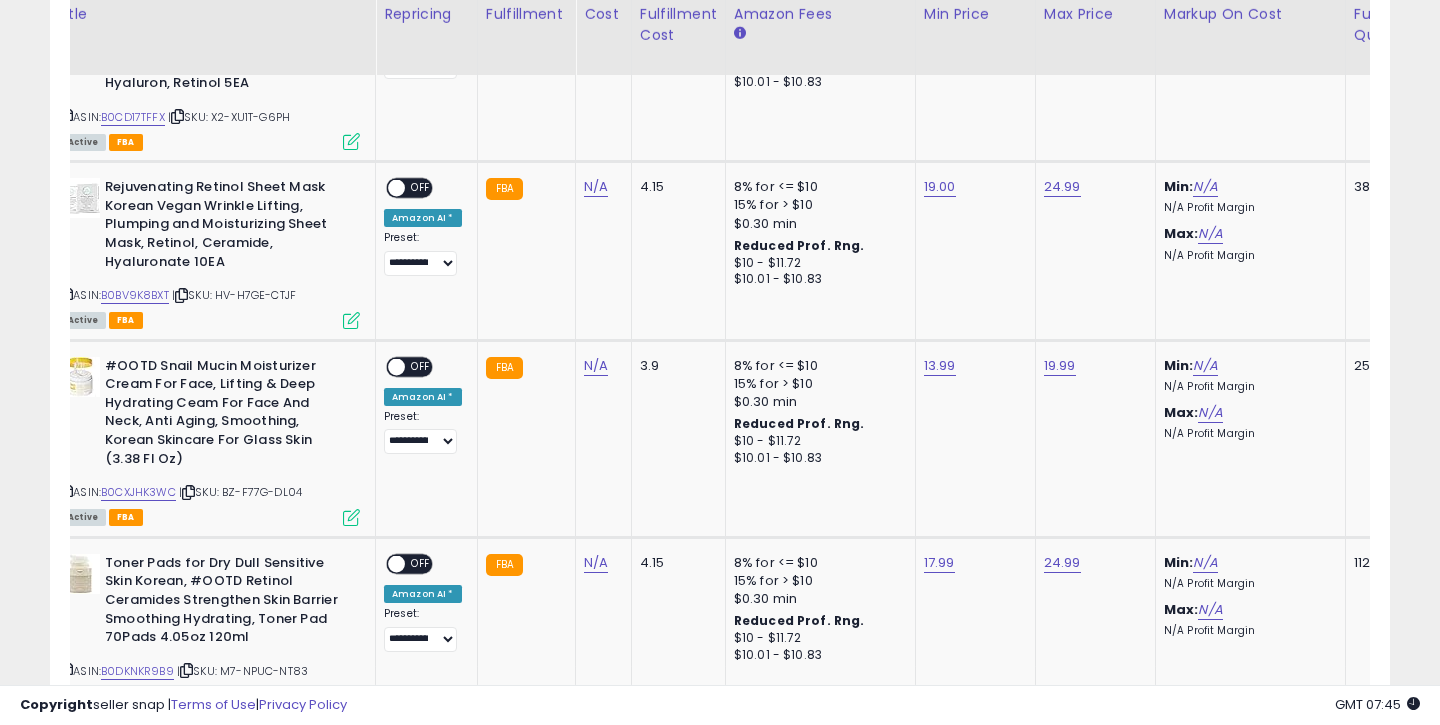 scroll, scrollTop: 2195, scrollLeft: 0, axis: vertical 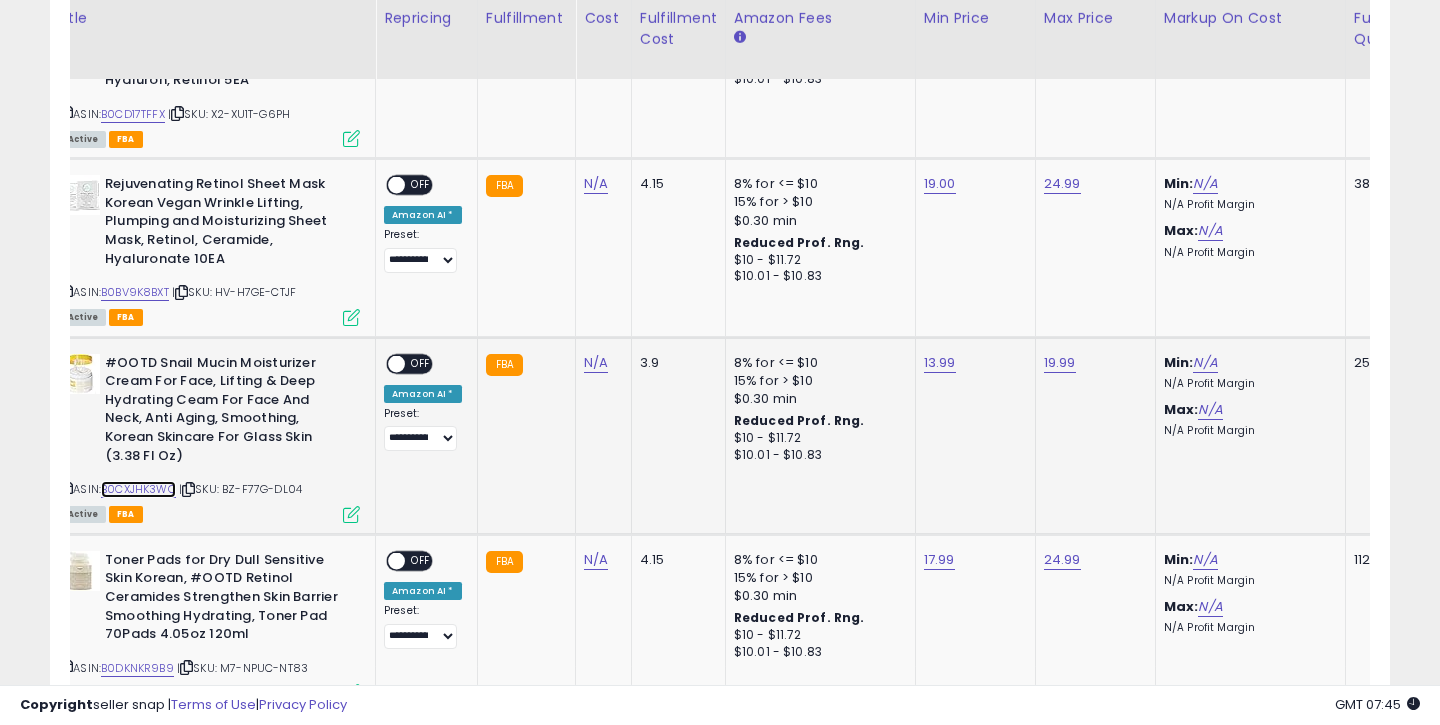 click on "B0CXJHK3WC" at bounding box center [138, 489] 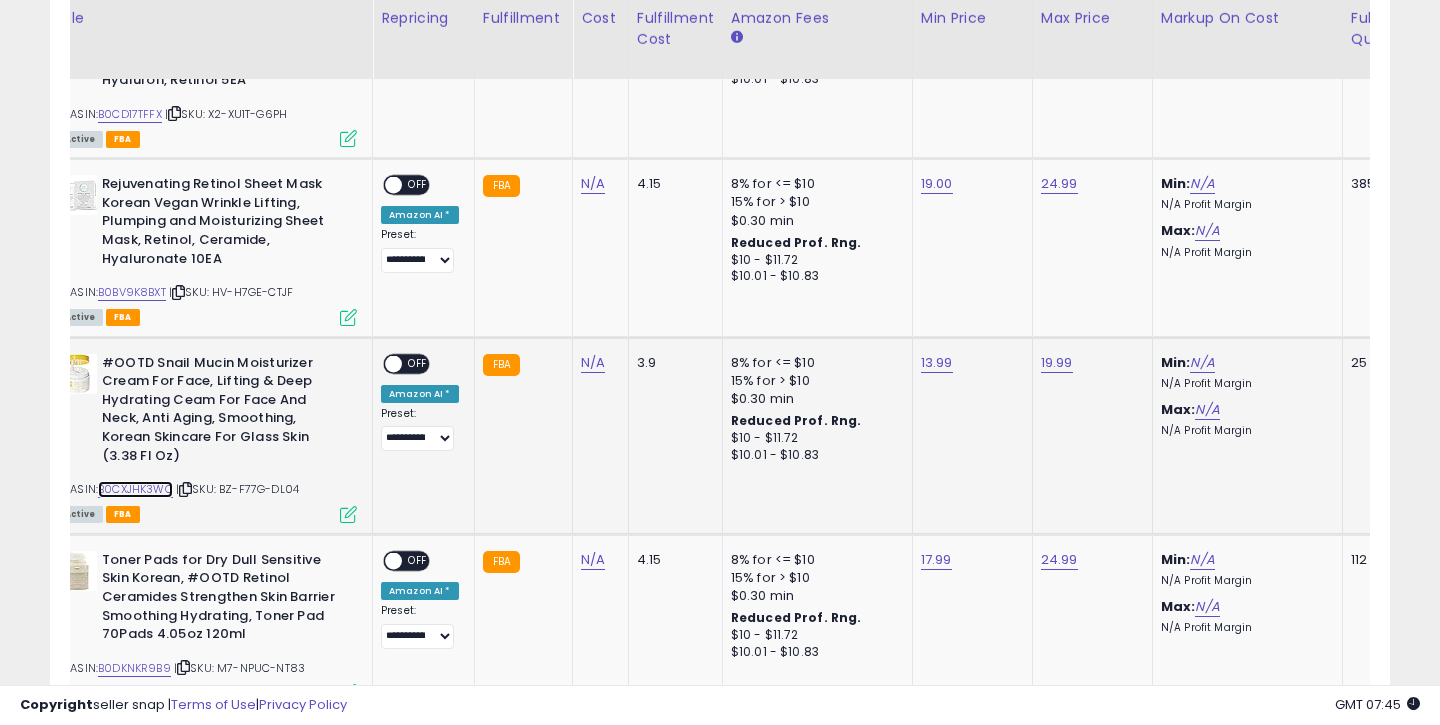 scroll, scrollTop: 0, scrollLeft: 99, axis: horizontal 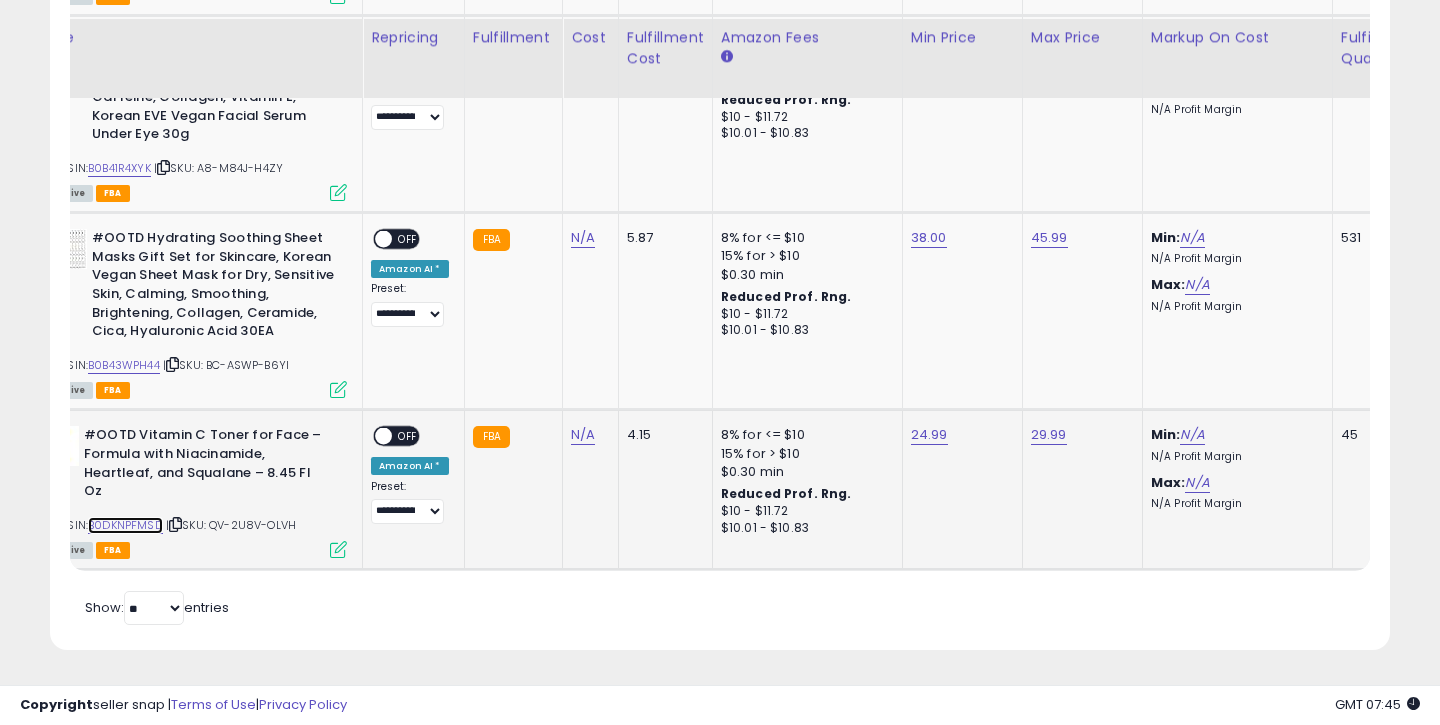 click on "B0DKNPFMSD" at bounding box center [125, 525] 